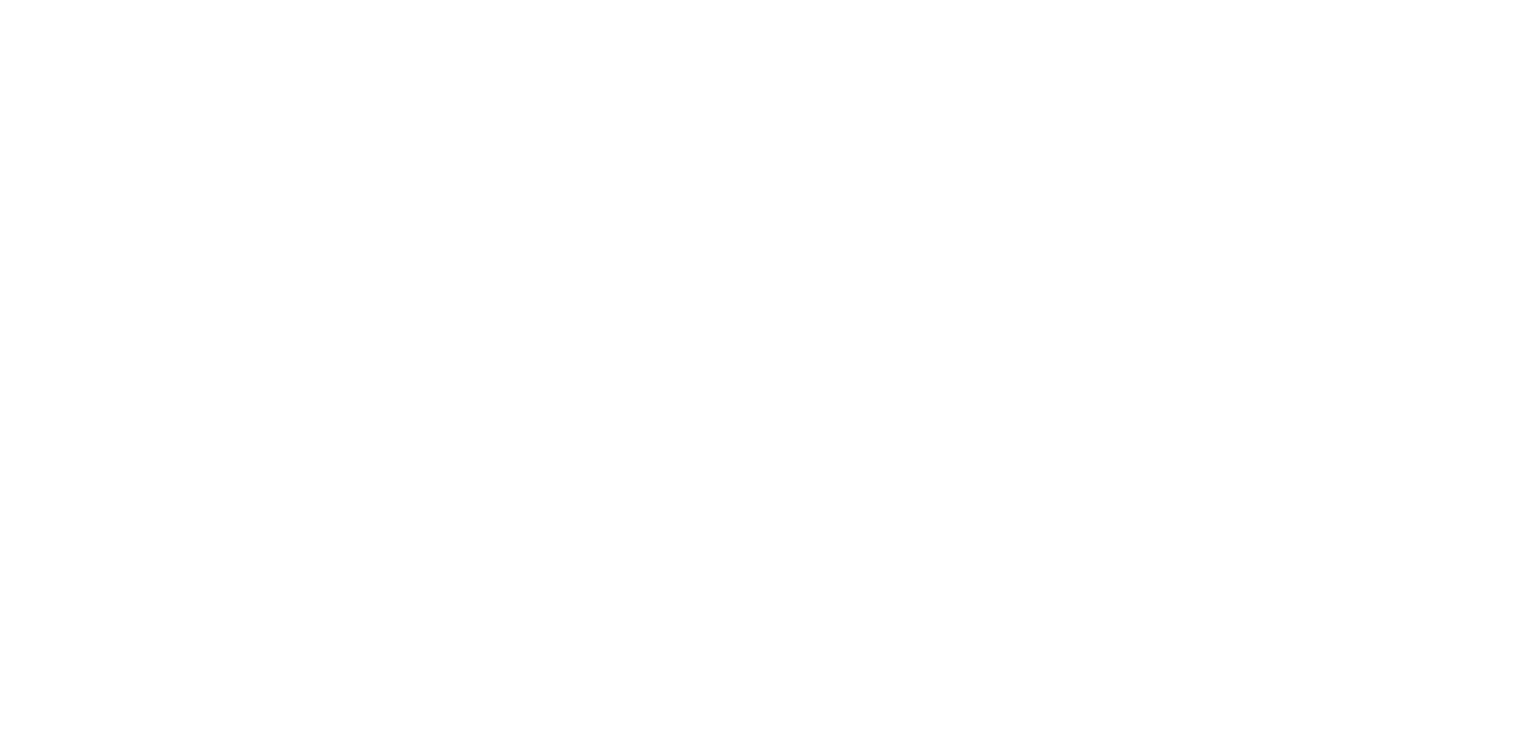 scroll, scrollTop: 0, scrollLeft: 0, axis: both 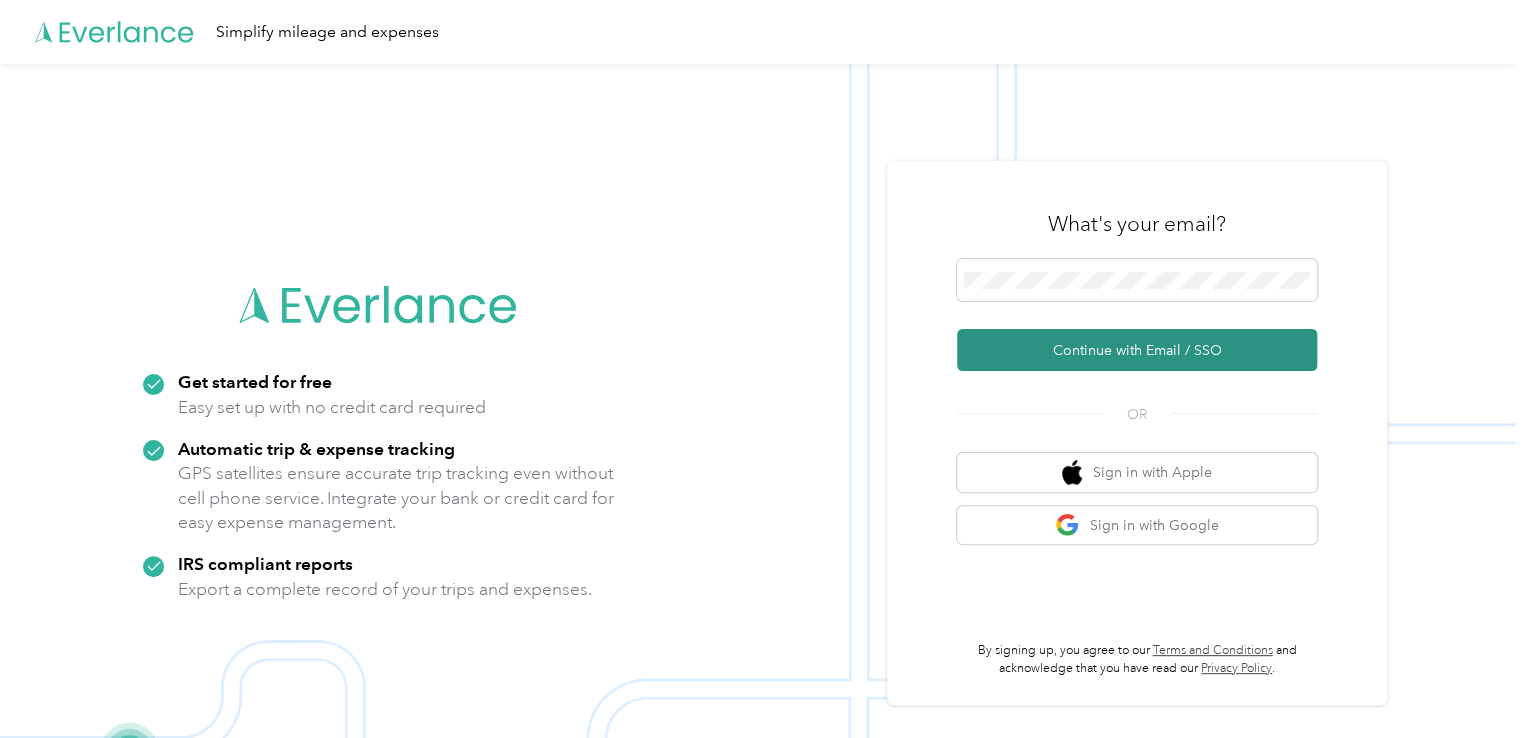 click on "Continue with Email / SSO" at bounding box center (1137, 350) 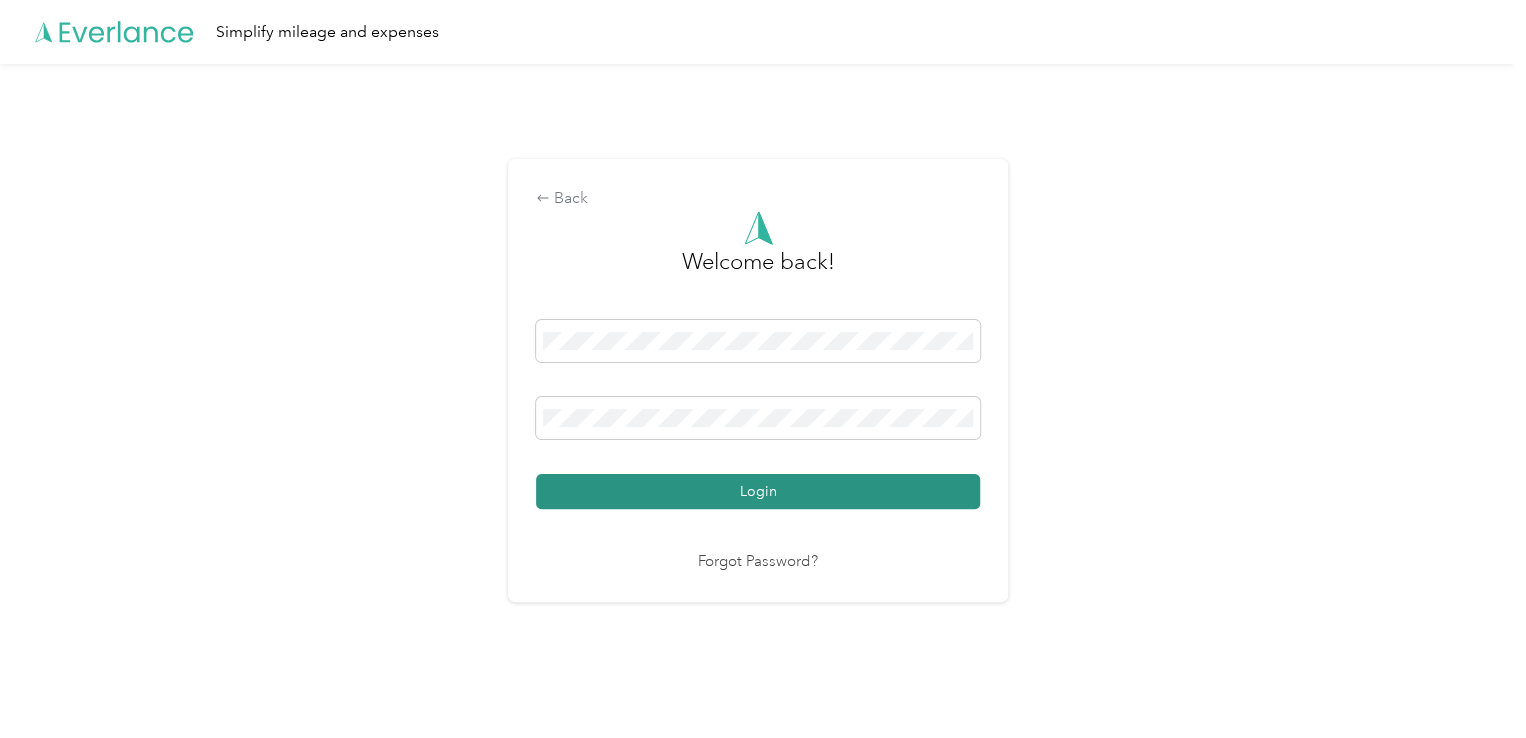 click on "Login" at bounding box center (758, 491) 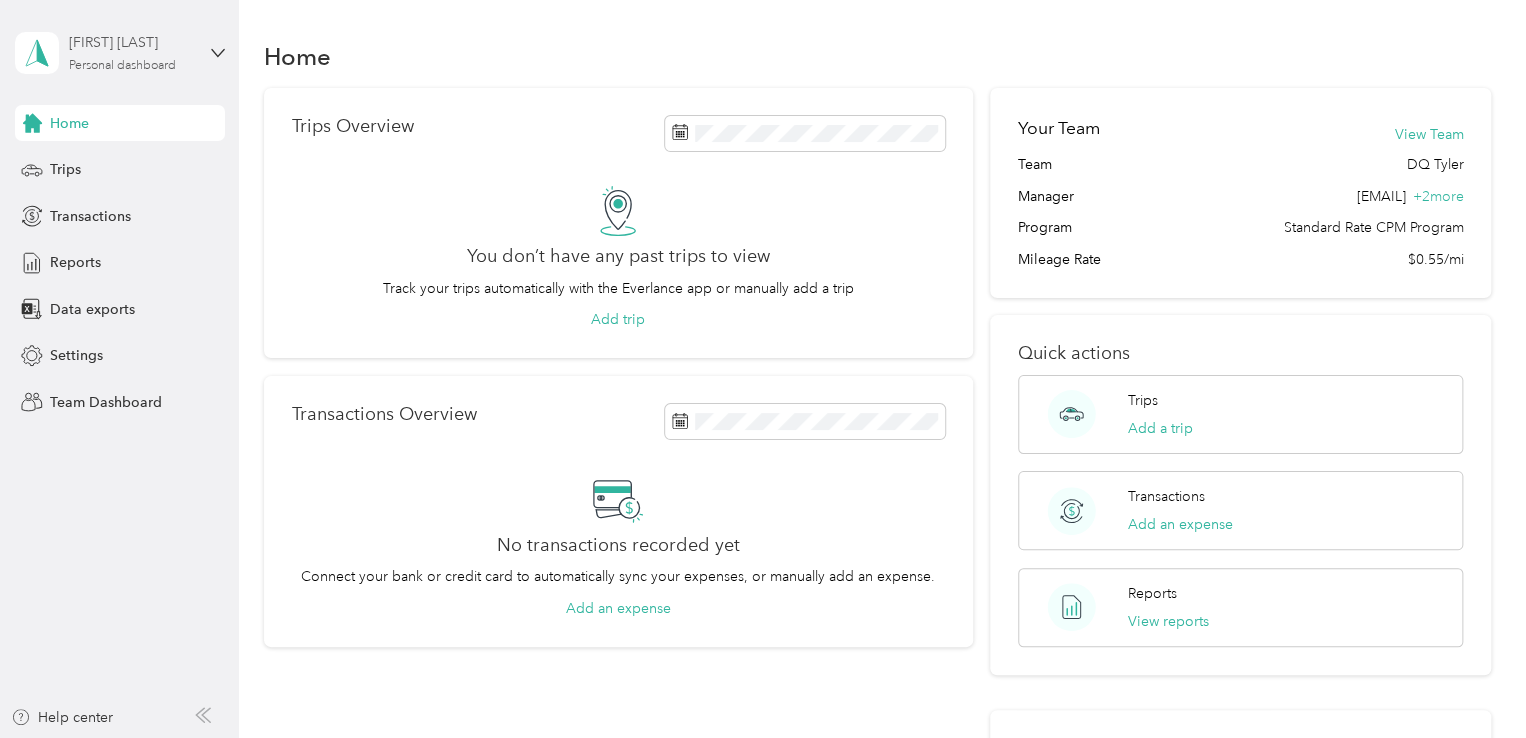 click on "[FIRST] [LAST] Personal dashboard" at bounding box center (131, 52) 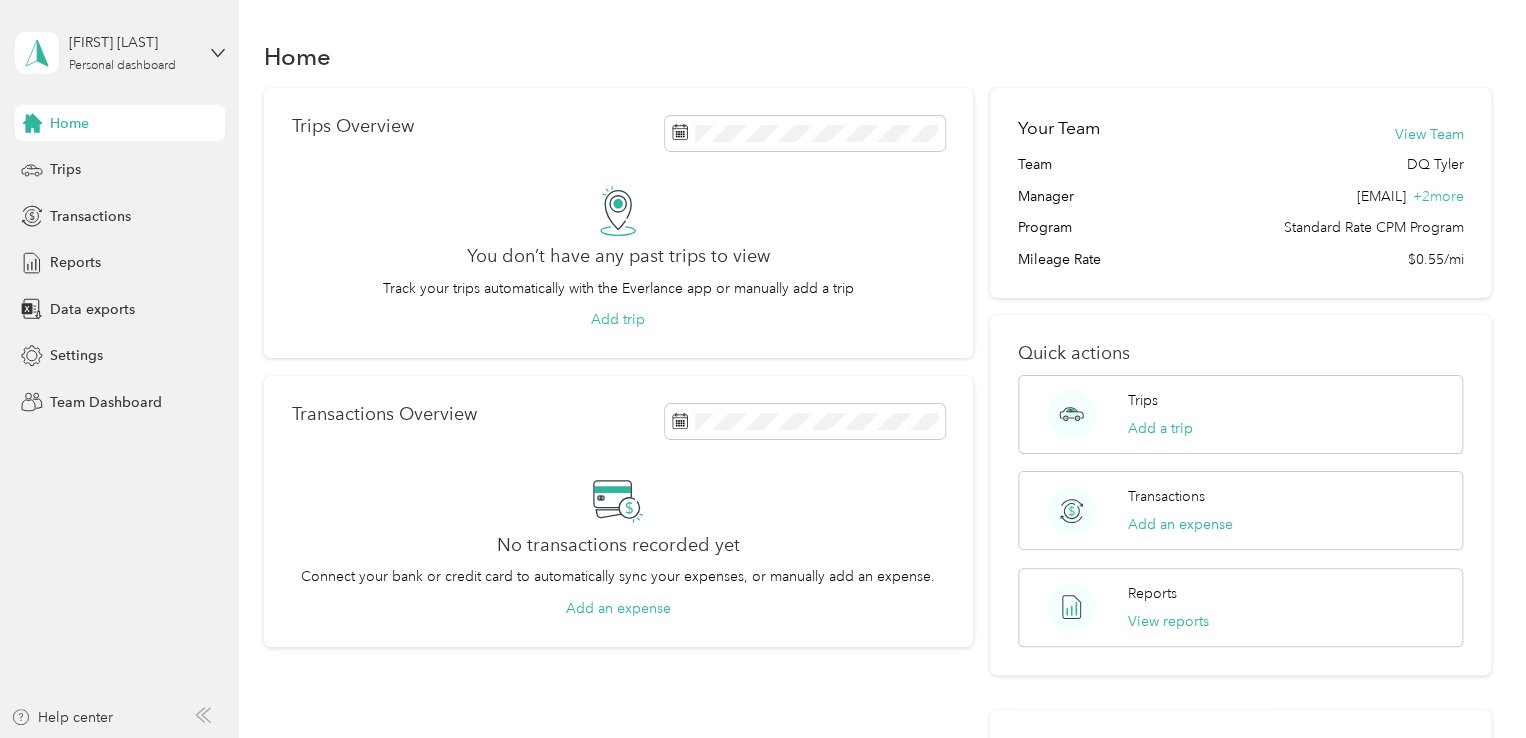 click on "Team dashboard" at bounding box center [167, 163] 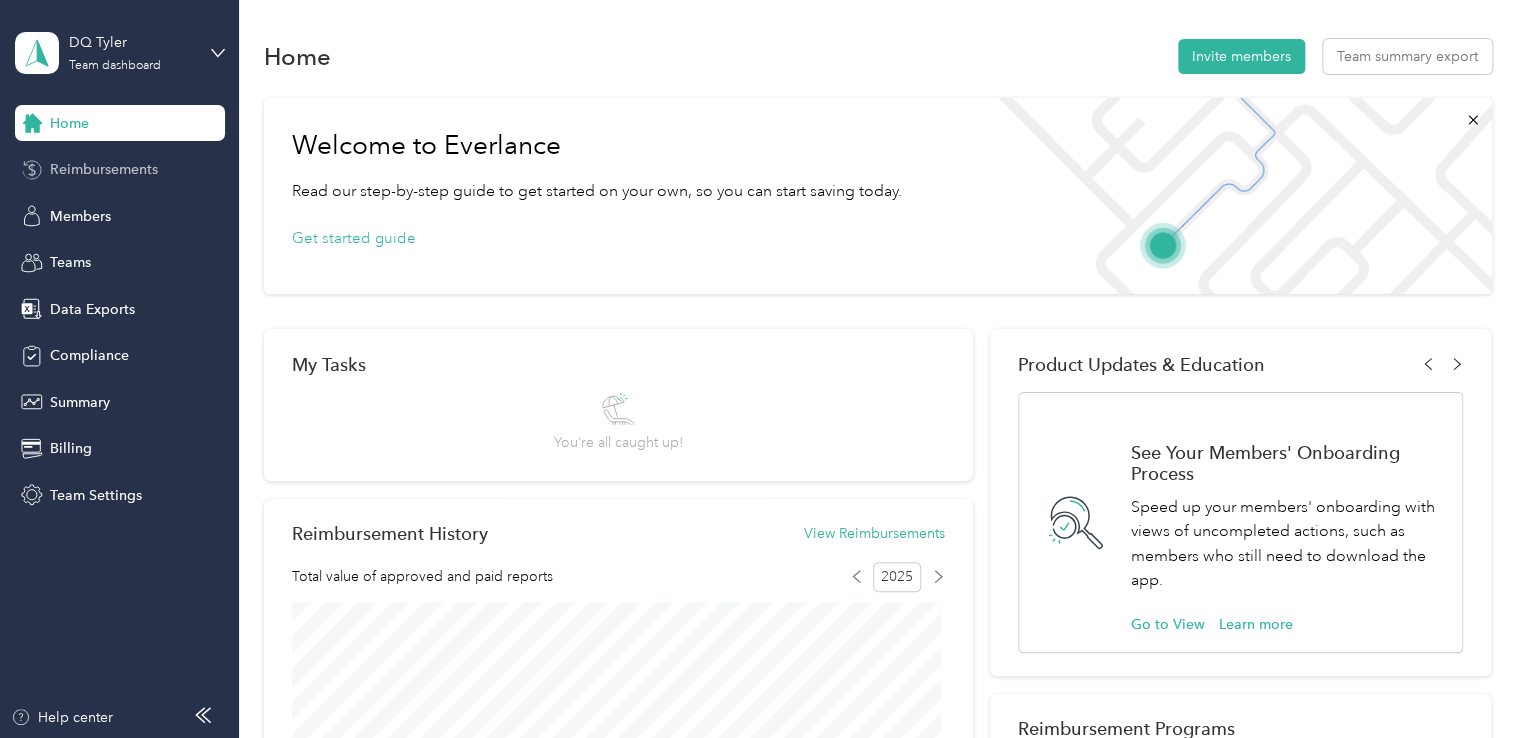 click on "Reimbursements" at bounding box center (104, 169) 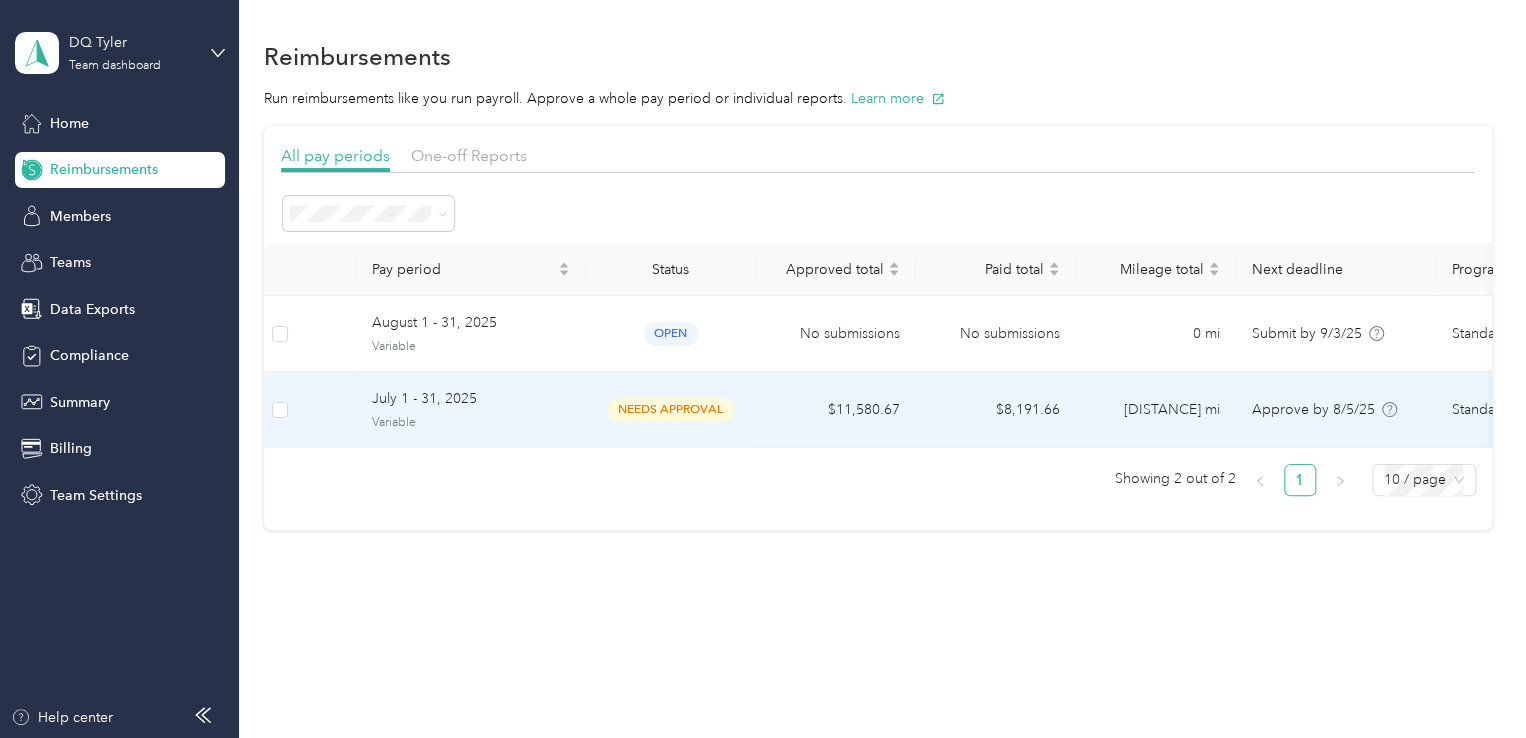 click on "July 1 - 31, 2025" at bounding box center (471, 399) 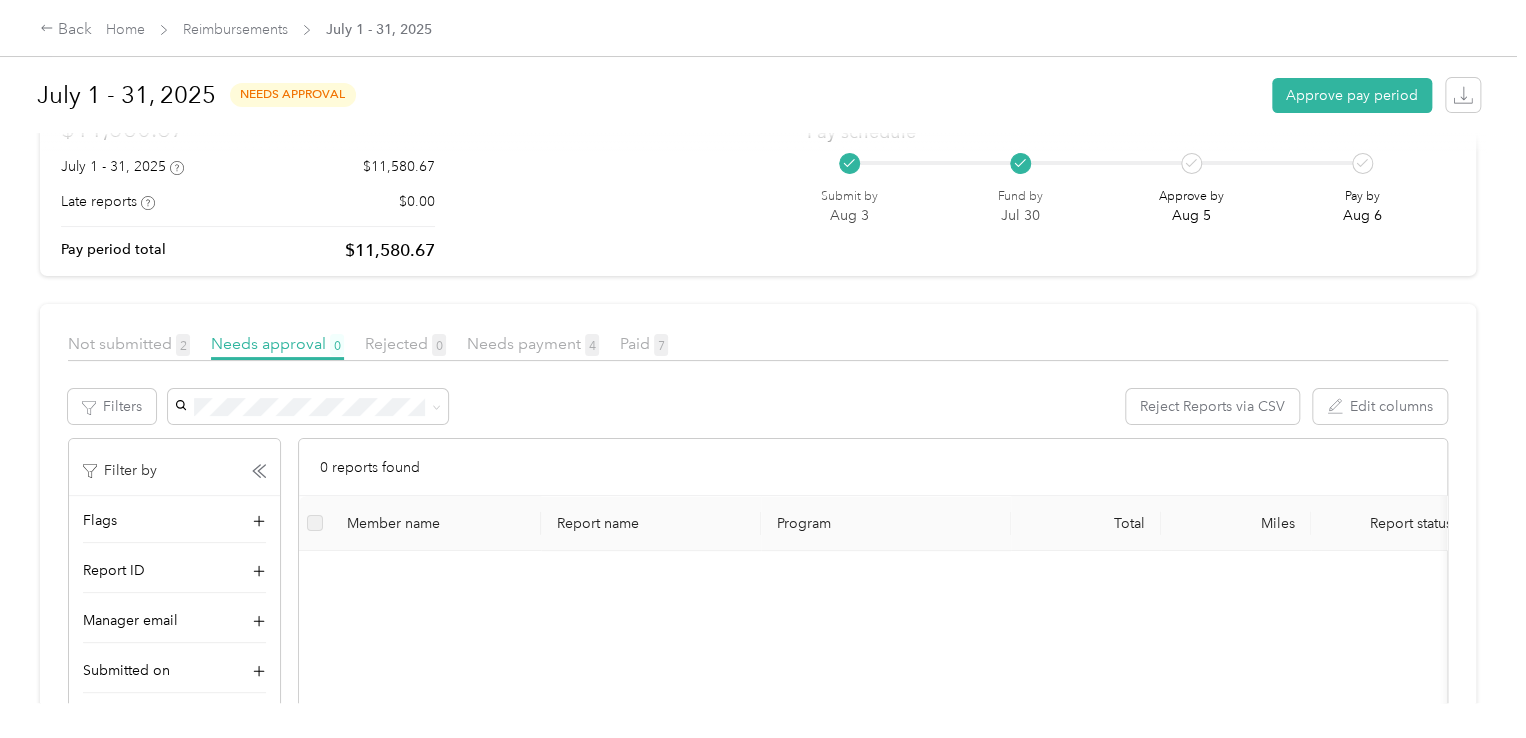 scroll, scrollTop: 200, scrollLeft: 0, axis: vertical 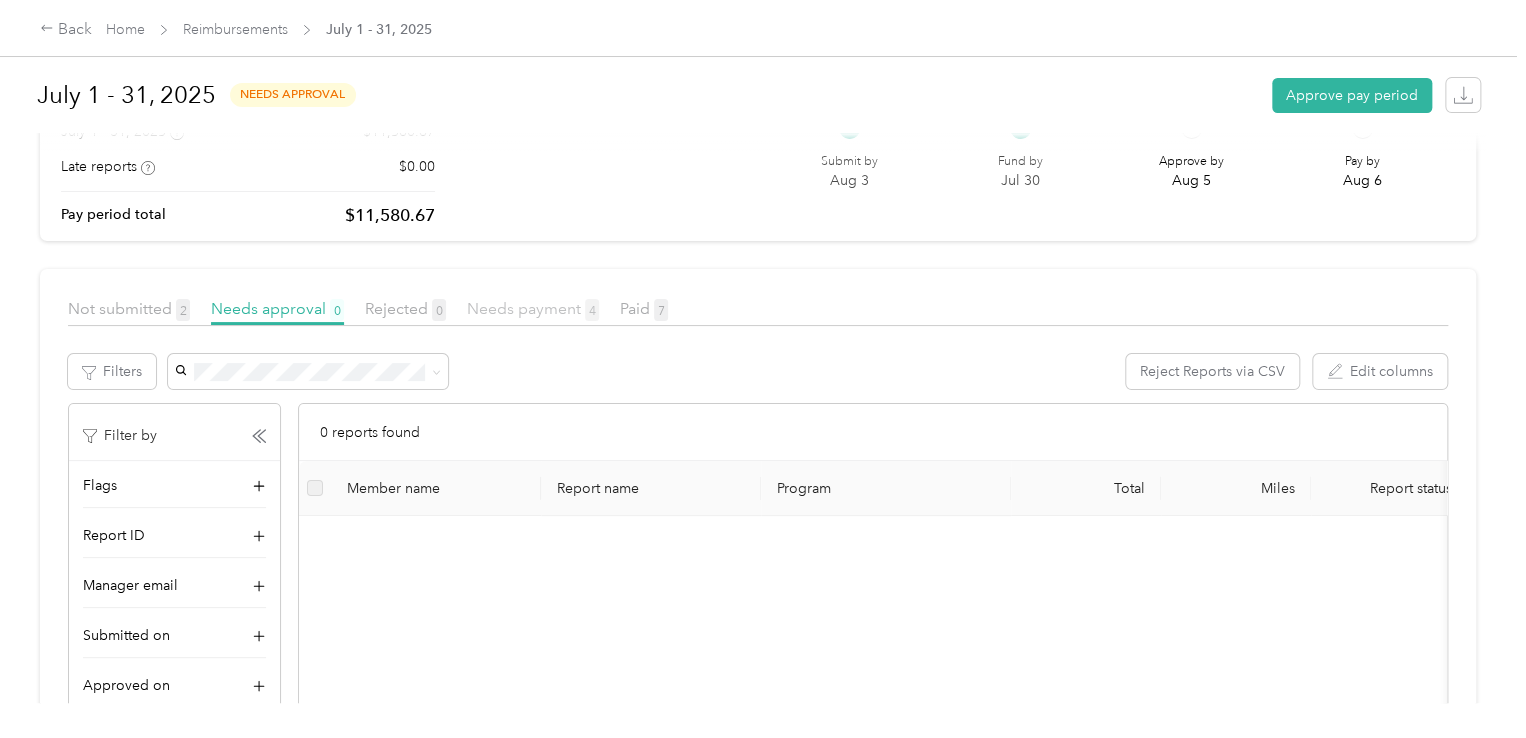 click on "Needs payment   4" at bounding box center (533, 308) 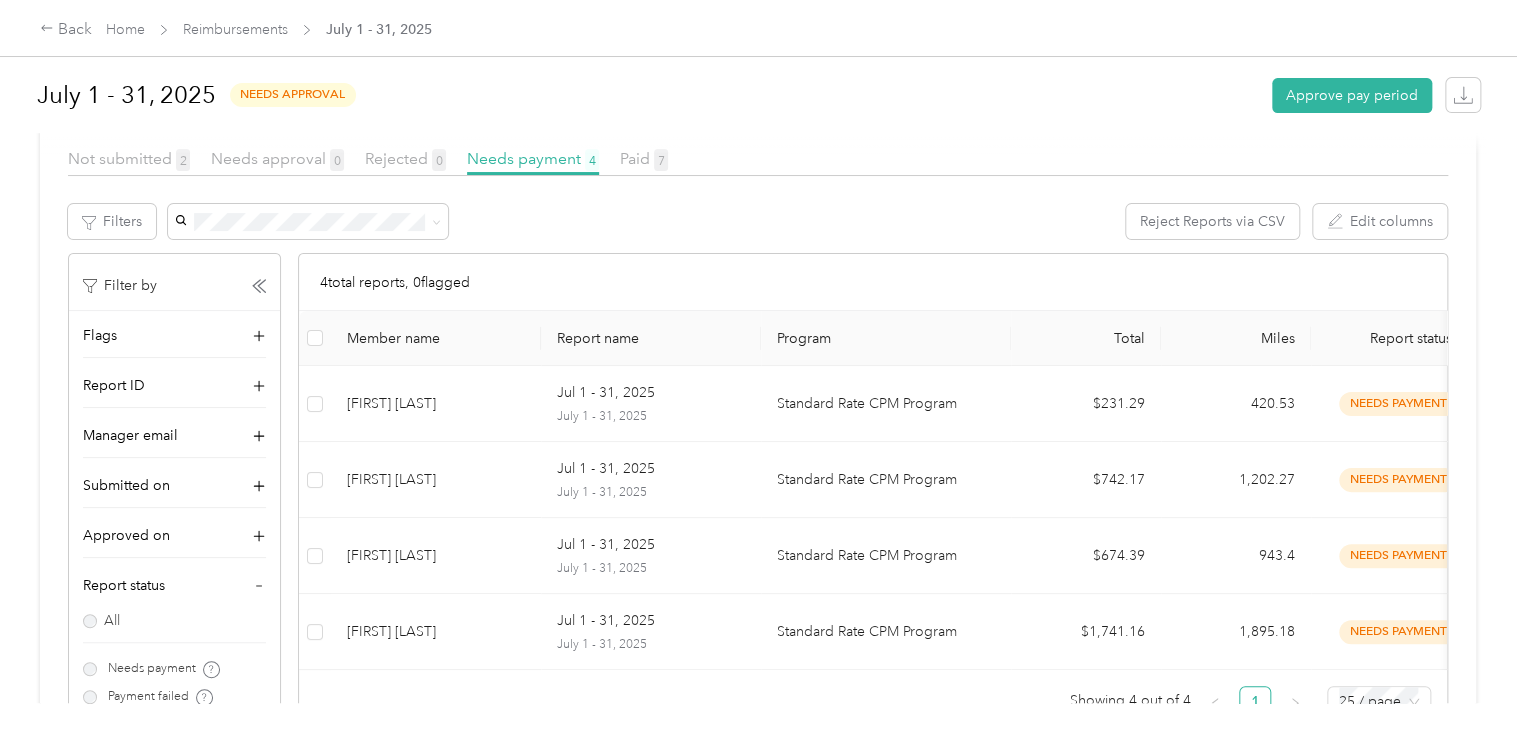 scroll, scrollTop: 300, scrollLeft: 0, axis: vertical 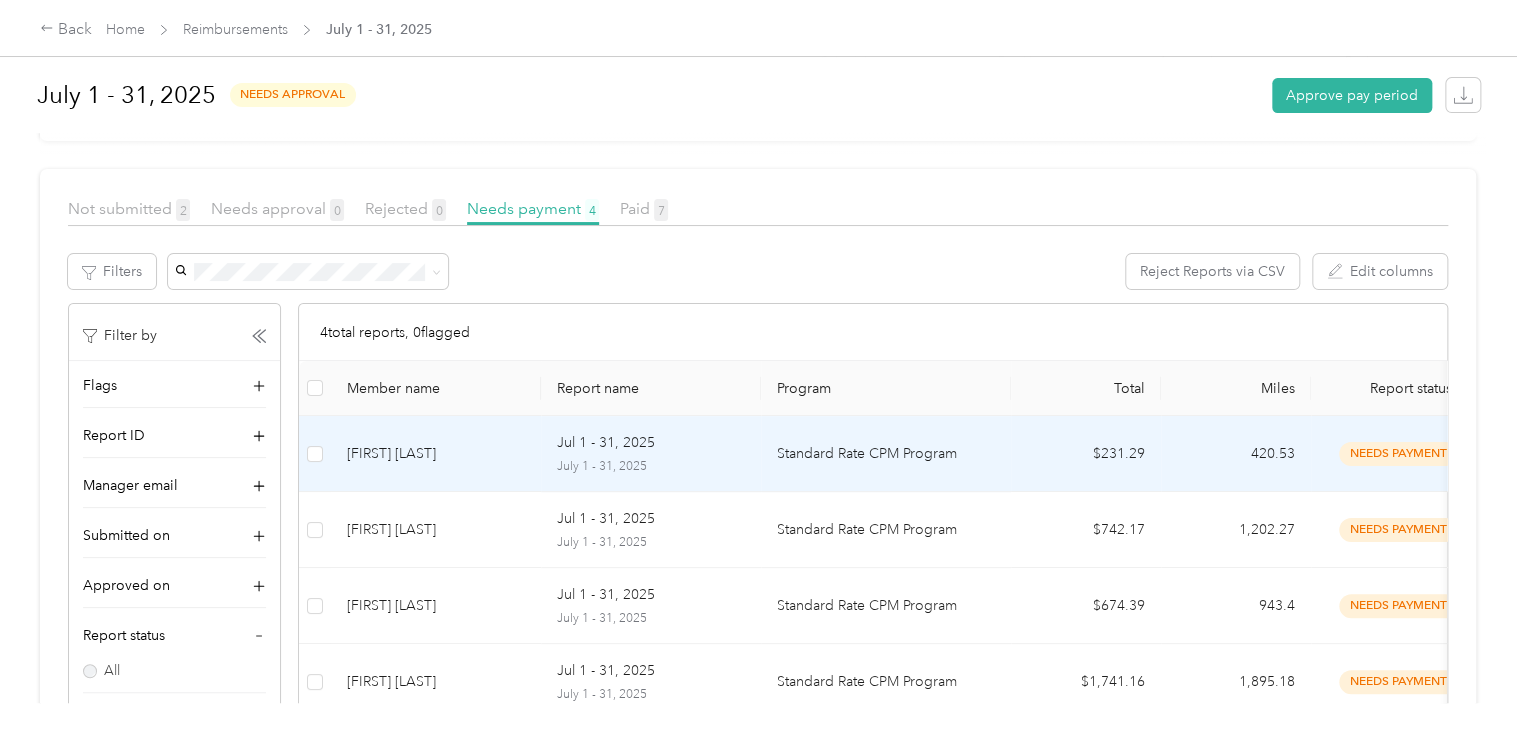 click on "[FIRST] [LAST]" at bounding box center [436, 454] 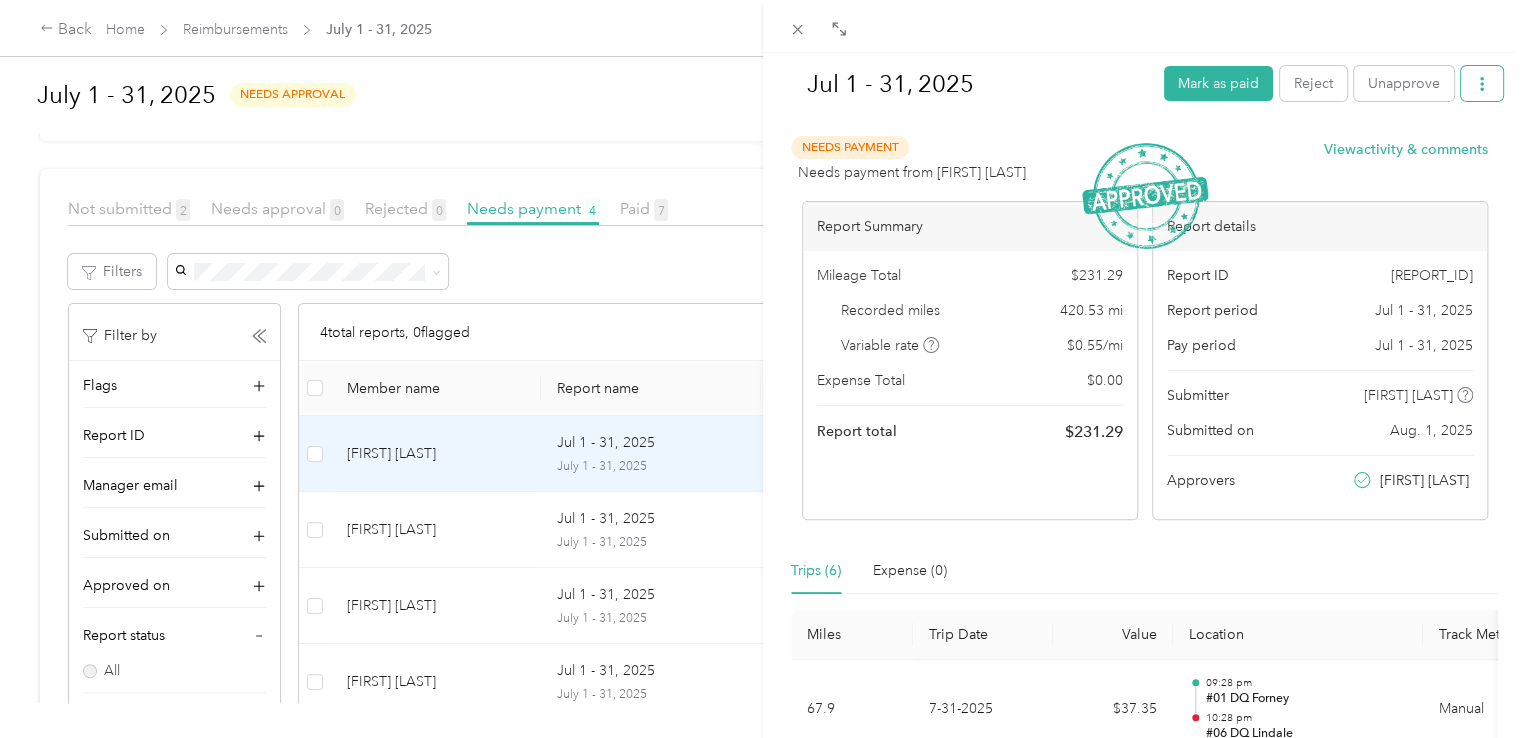 click 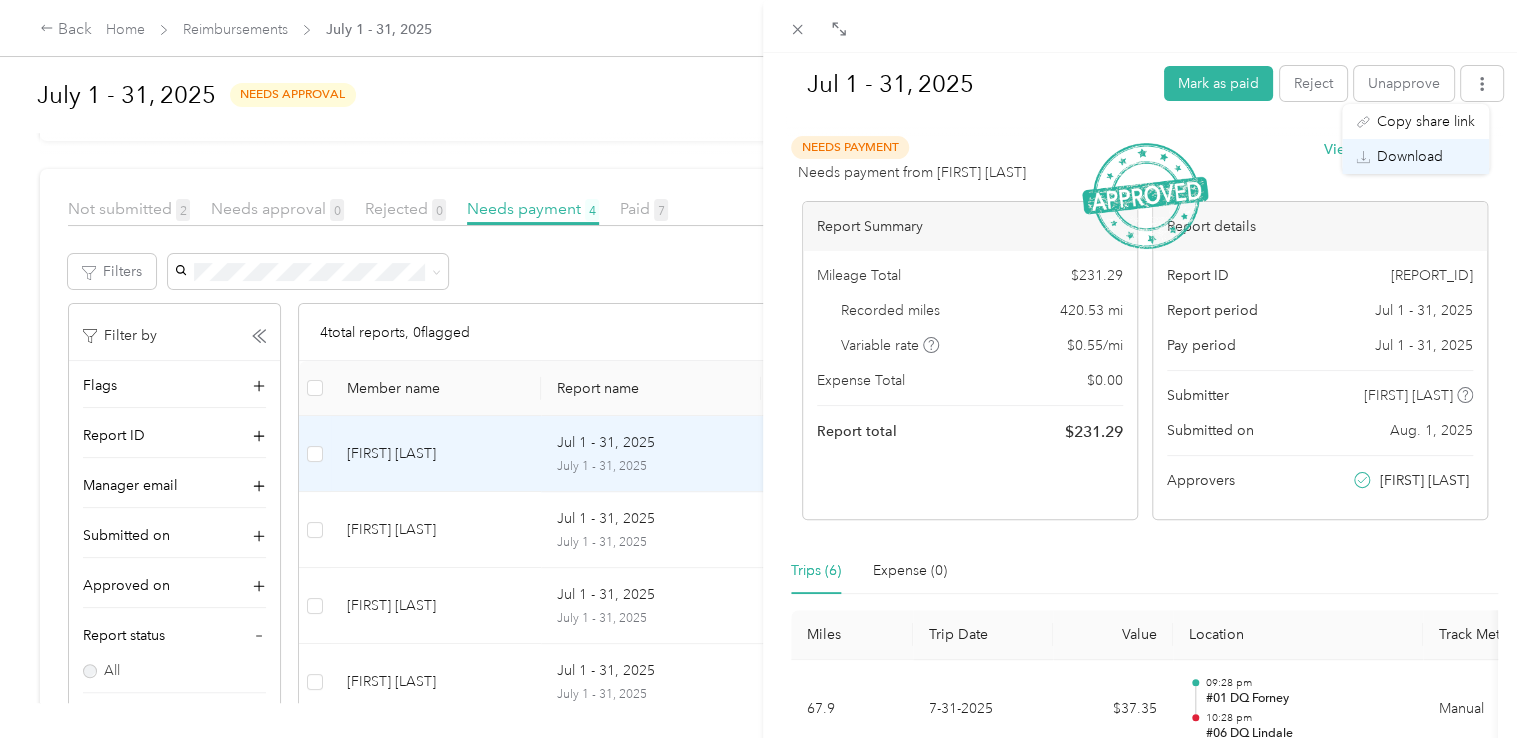 click on "Download" at bounding box center [1410, 156] 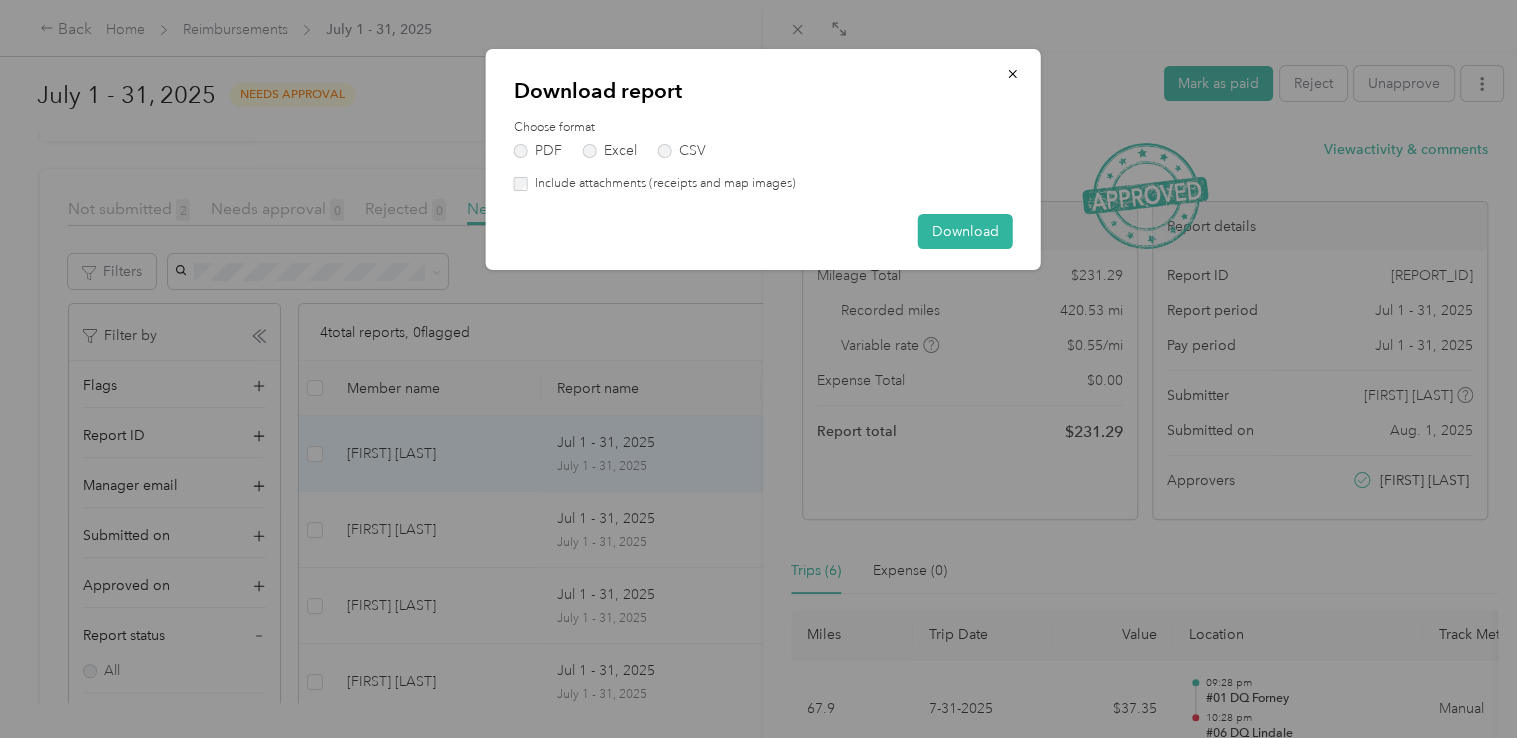 click on "Include attachments (receipts and map images)" at bounding box center (662, 184) 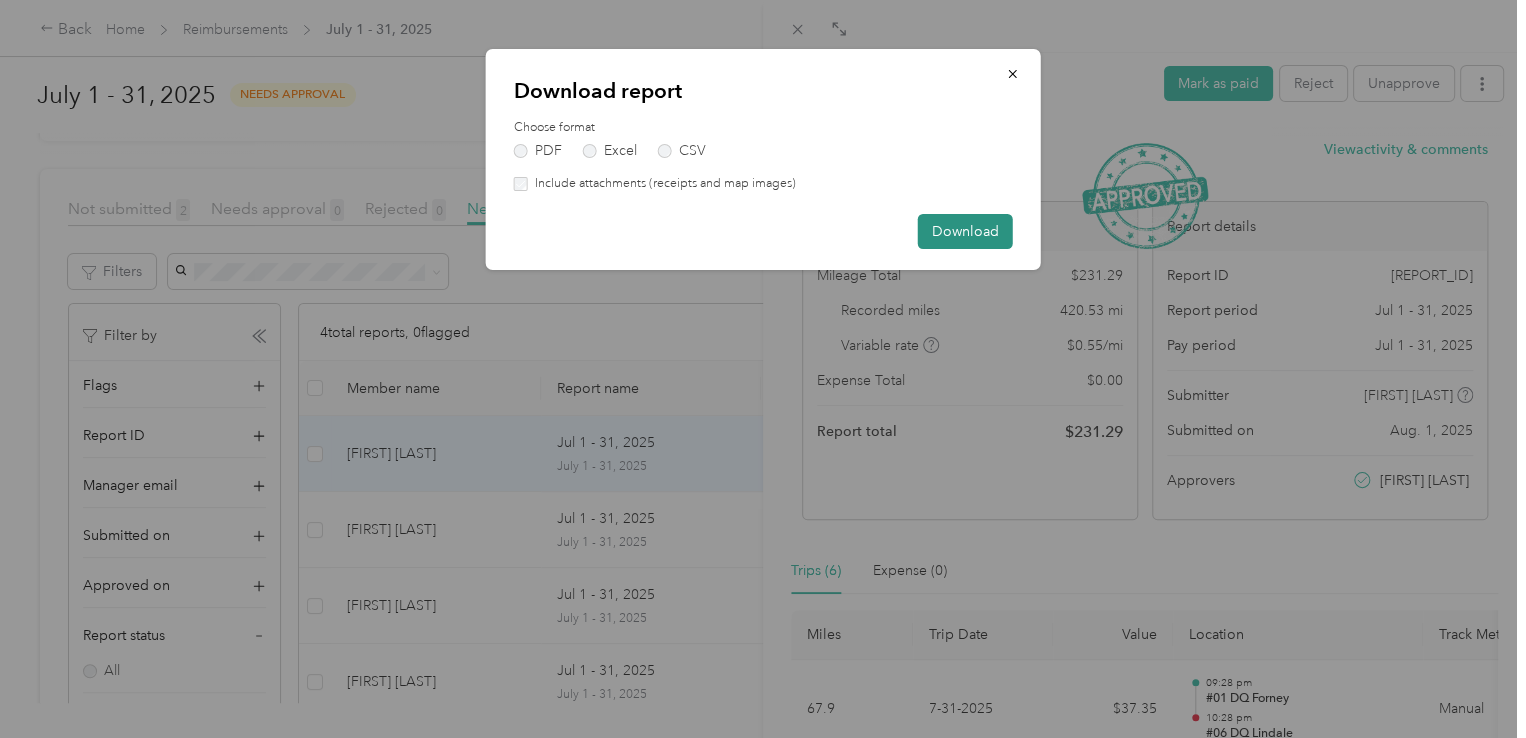 click on "Download" at bounding box center (965, 231) 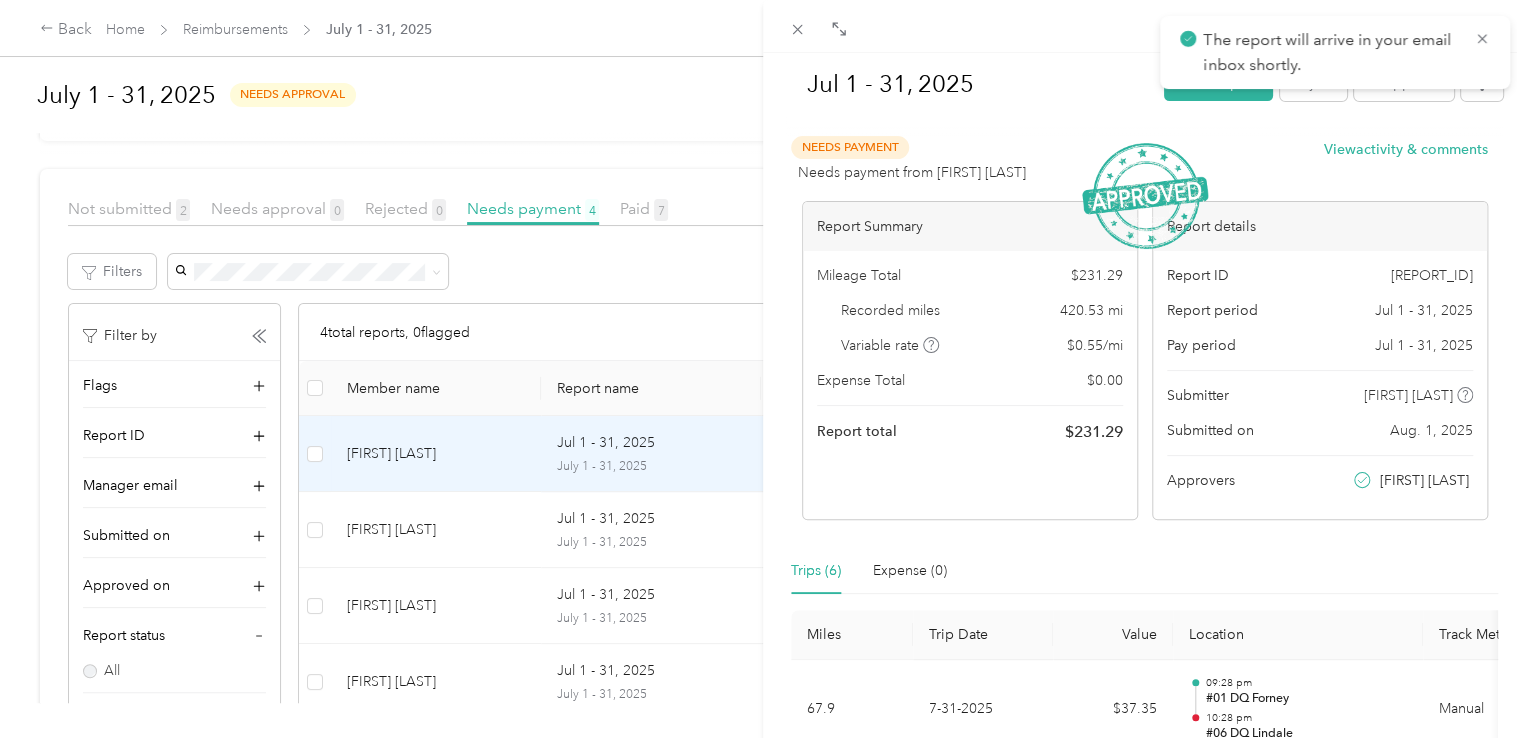 click on "Jul 1 - 31, 2025 Mark as paid Reject Unapprove Needs Payment Needs payment from [FIRST] [LAST] View  activity & comments Report Summary Mileage Total $ 231.29 Recorded miles 420.53   mi Variable rate   $ 0.55 / mi Expense Total $ 0.00 Report total $ 231.29 Report details Report ID 1496D23E9-0021 Report period Jul 1 - 31, 2025 Pay period Jul 1 - 31, 2025 Submitter [FIRST] [LAST] Submitted on Aug. 1, 2025 Approvers [FIRST] [LAST] Trips (6) Expense (0) Miles Trip Date Value Location Track Method Purpose Notes Tags               67.9 7-31-2025 $37.35 09:28 pm #01 DQ Forney 10:28 pm #06 DQ Lindale Manual DQ Tyler - 74.4 7-31-2025 $40.94 02:35 pm #02 DQ Gentry 03:48 pm #01 DQ Forney GPS (Edited) DQ Tyler - 70.4 7-30-2025 $38.72 09:53 pm #01 DQ Forney 10:53 pm #06 DQ Lindale GPS DQ Tyler - 68.1 7-30-2025 $37.45 02:44 pm #06 DQ Lindale 03:44 pm #01 DQ Forney Manual DQ Tyler - 70.4 7-29-2025 $38.72 08:56 pm #01 DQ Forney 09:53 pm #06 DQ Lindale GPS DQ Tyler - 69.3 7-29-2025 $38.12 12:15 pm #06 DQ Lindale" at bounding box center (763, 369) 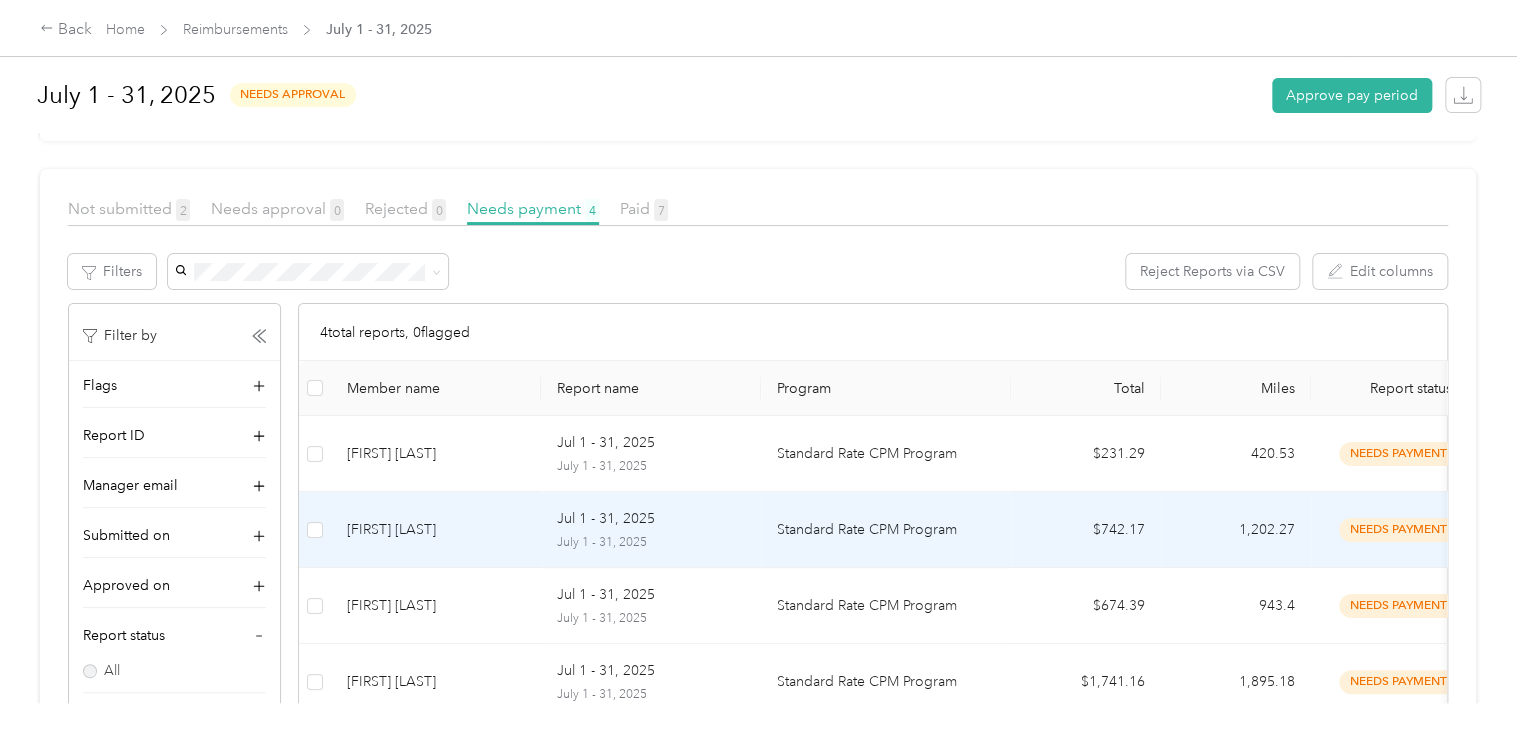 click on "[FIRST]  [LAST]" at bounding box center (436, 530) 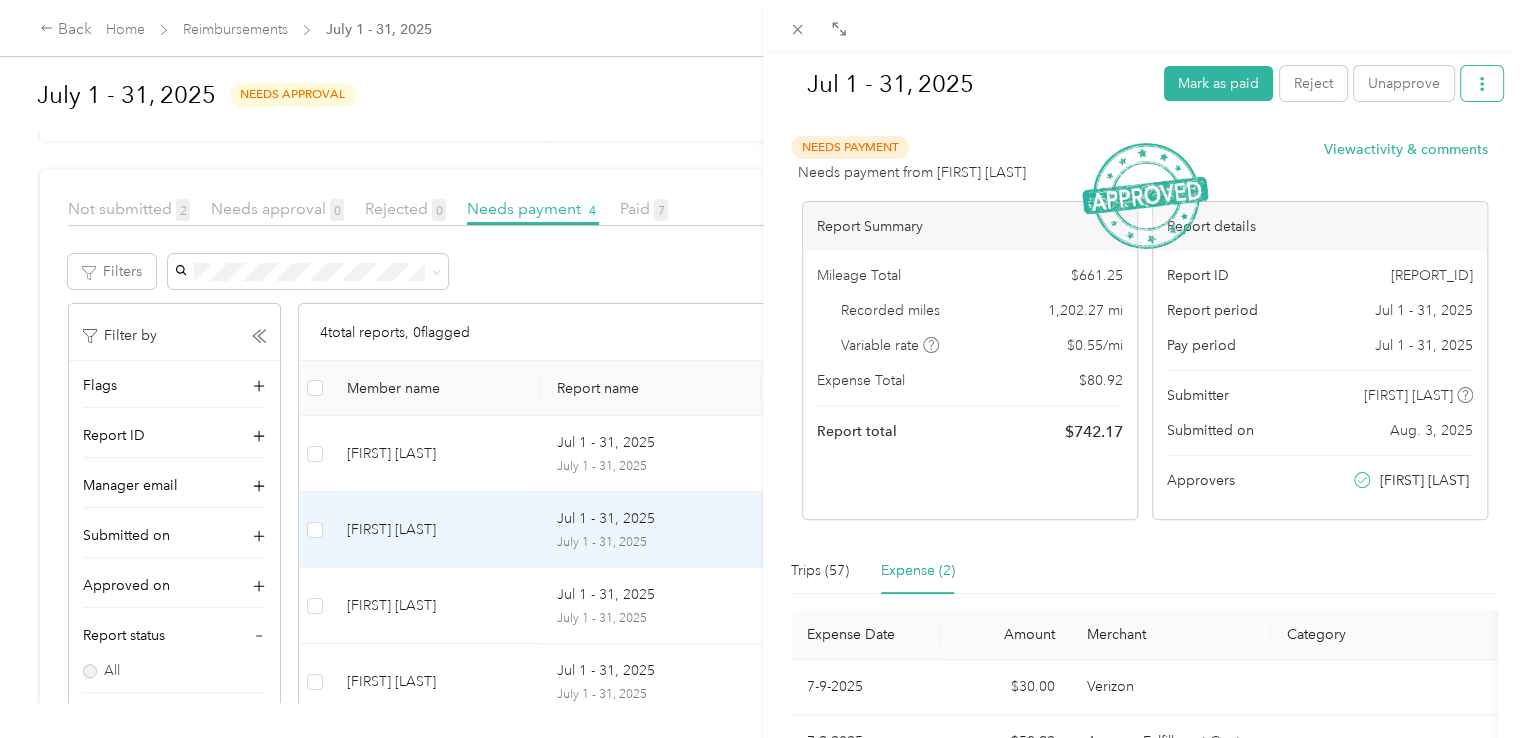 click at bounding box center (1482, 83) 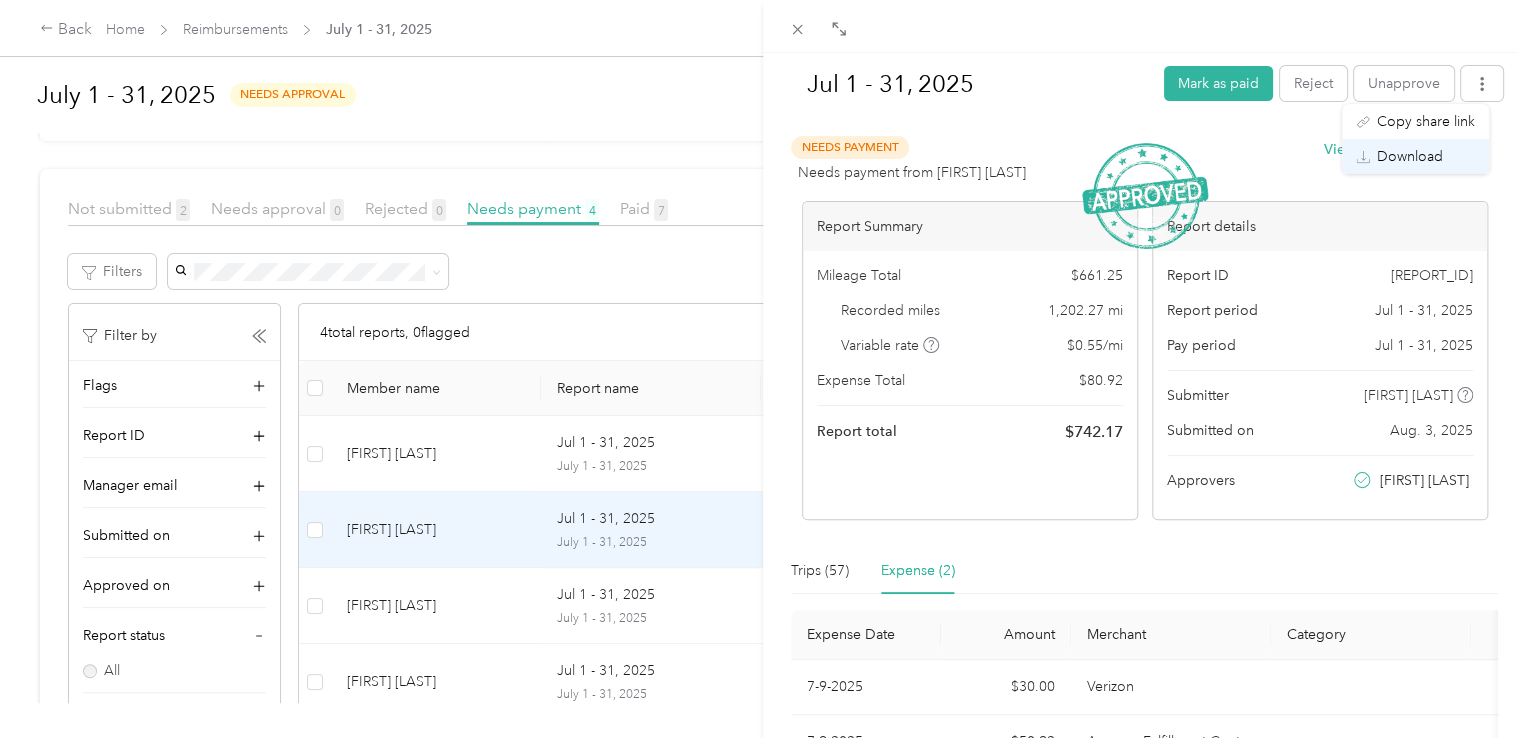click on "Download" at bounding box center (1410, 156) 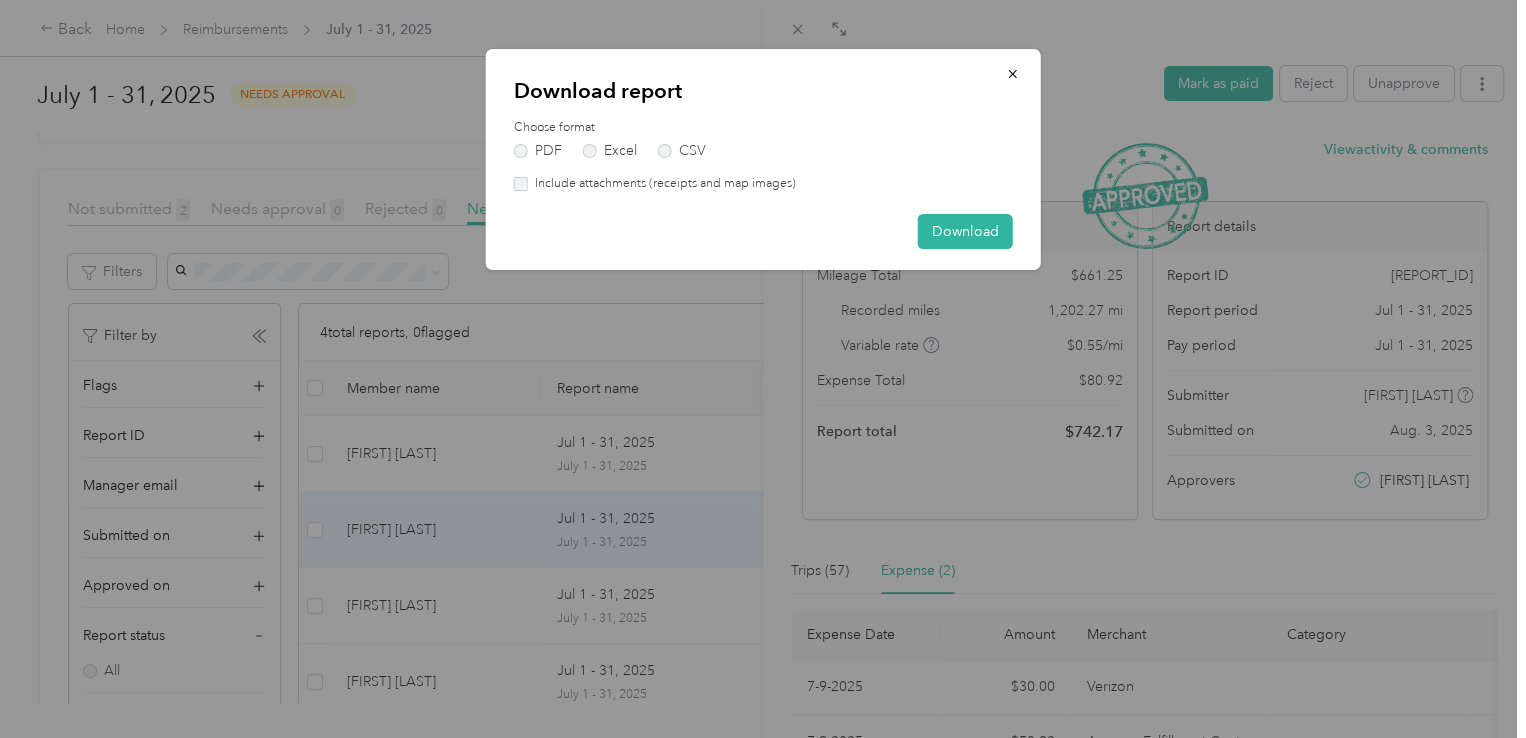 click on "Include attachments (receipts and map images)" at bounding box center (662, 184) 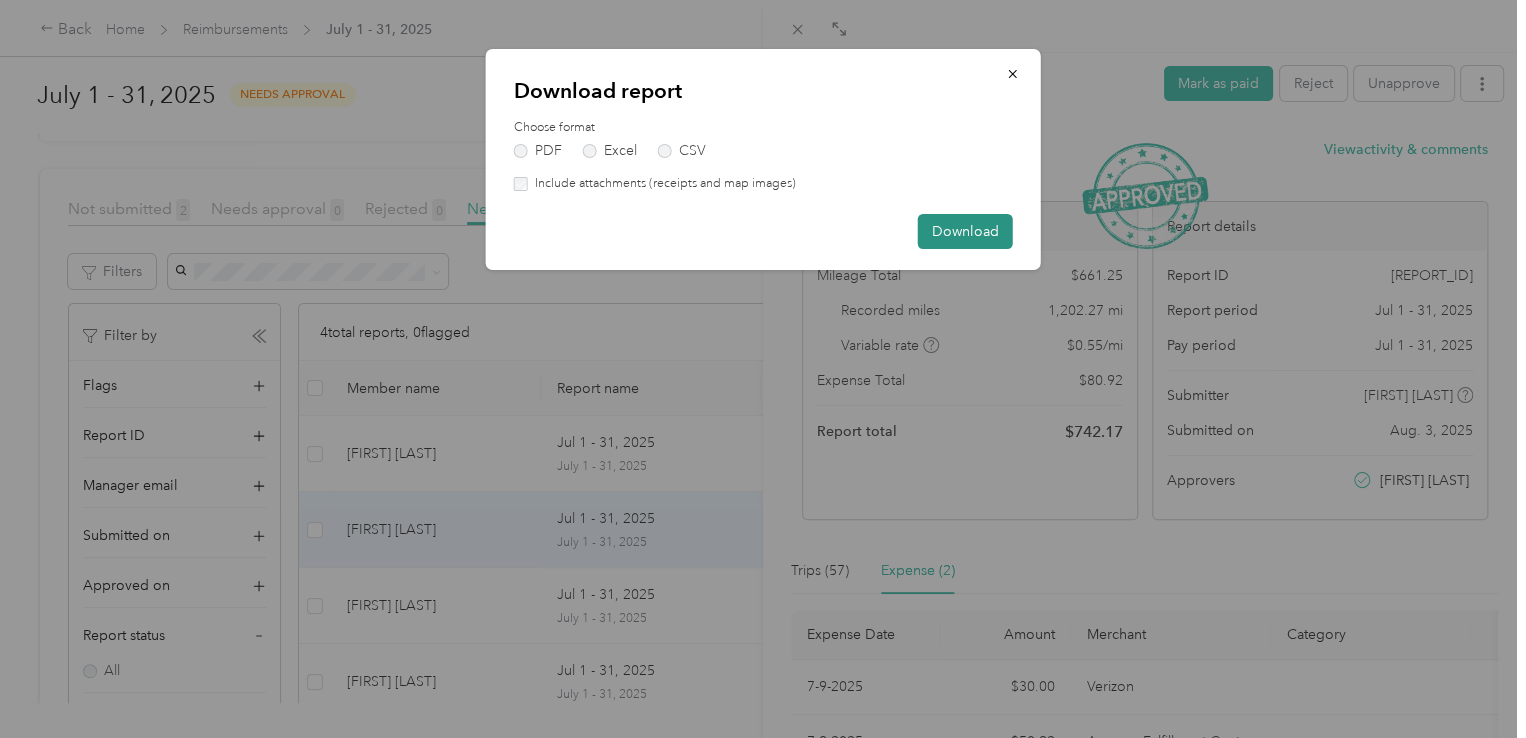 click on "Download" at bounding box center (965, 231) 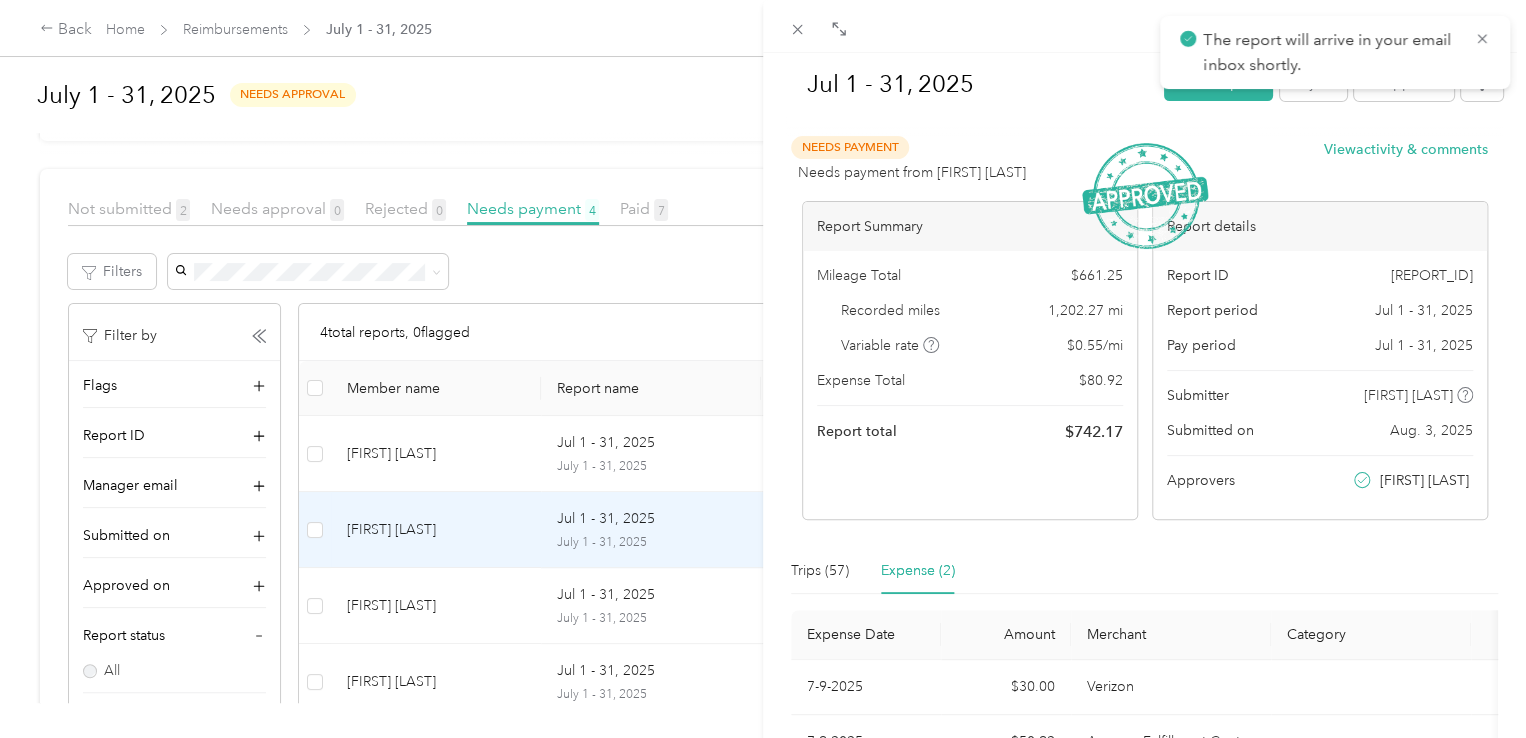 click on "Jul 1 - 31, 2025 Mark as paid Reject Unapprove Needs Payment Needs payment from [FIRST] [LAST] View  activity & comments Report Summary Mileage Total $ 661.25 Recorded miles 1,202.27   mi Variable rate   $ 0.55 / mi Expense Total $ 80.92 Report total $ 742.17 Report details Report ID 148F334D0-0025 Report period Jul 1 - 31, 2025 Pay period Jul 1 - 31, 2025 Submitter [FIRST]  [LAST] Submitted on Aug. 3, 2025 Approvers [FIRST] [LAST] Trips (57) Expense (2) Expense Date Amount Merchant Category Photo Notes Tags               7-9-2025 $30.00 Verizon - 7-9-2025 $50.92 Amazon Fulfillment Center - Showing  2  total expenses" at bounding box center [763, 369] 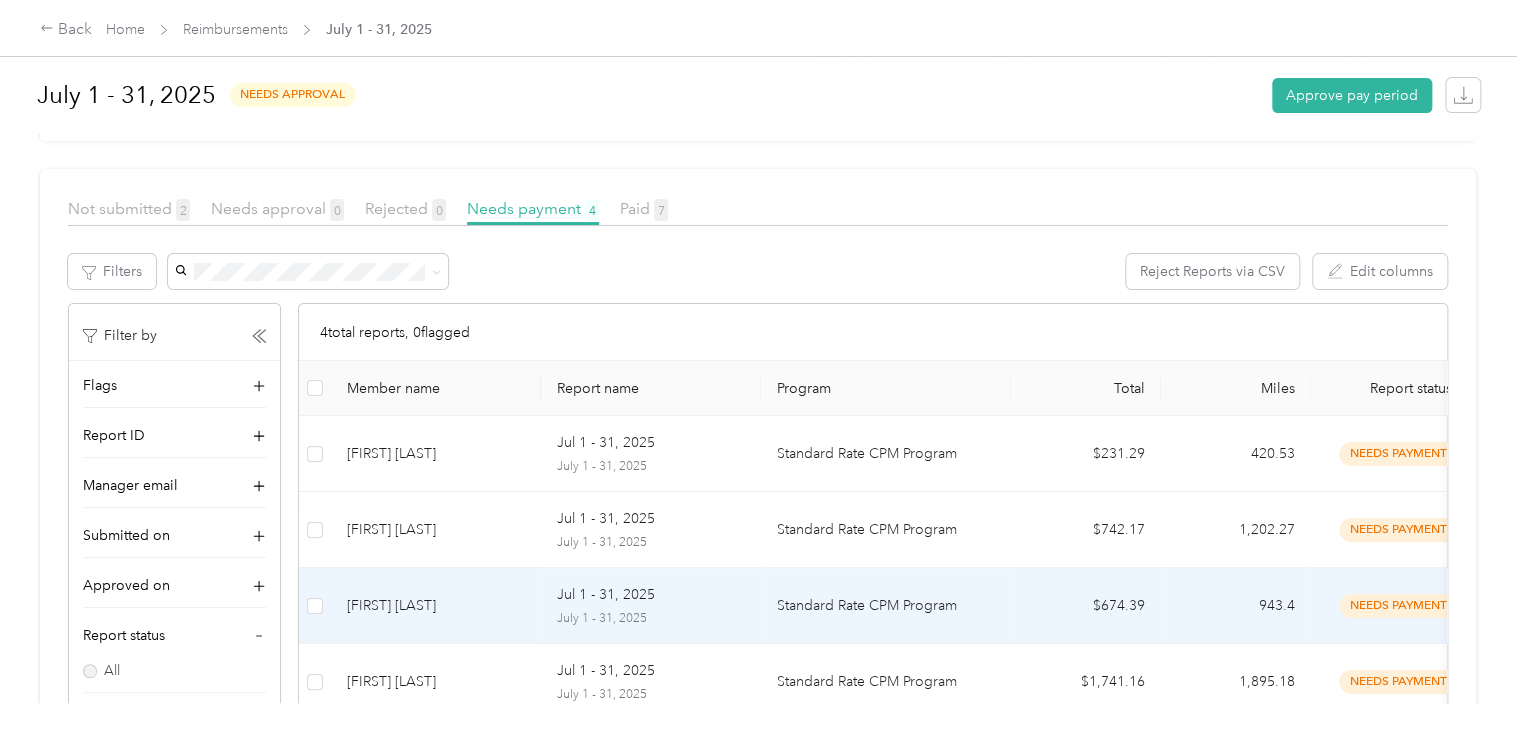 click on "[FIRST] [LAST]" at bounding box center [436, 606] 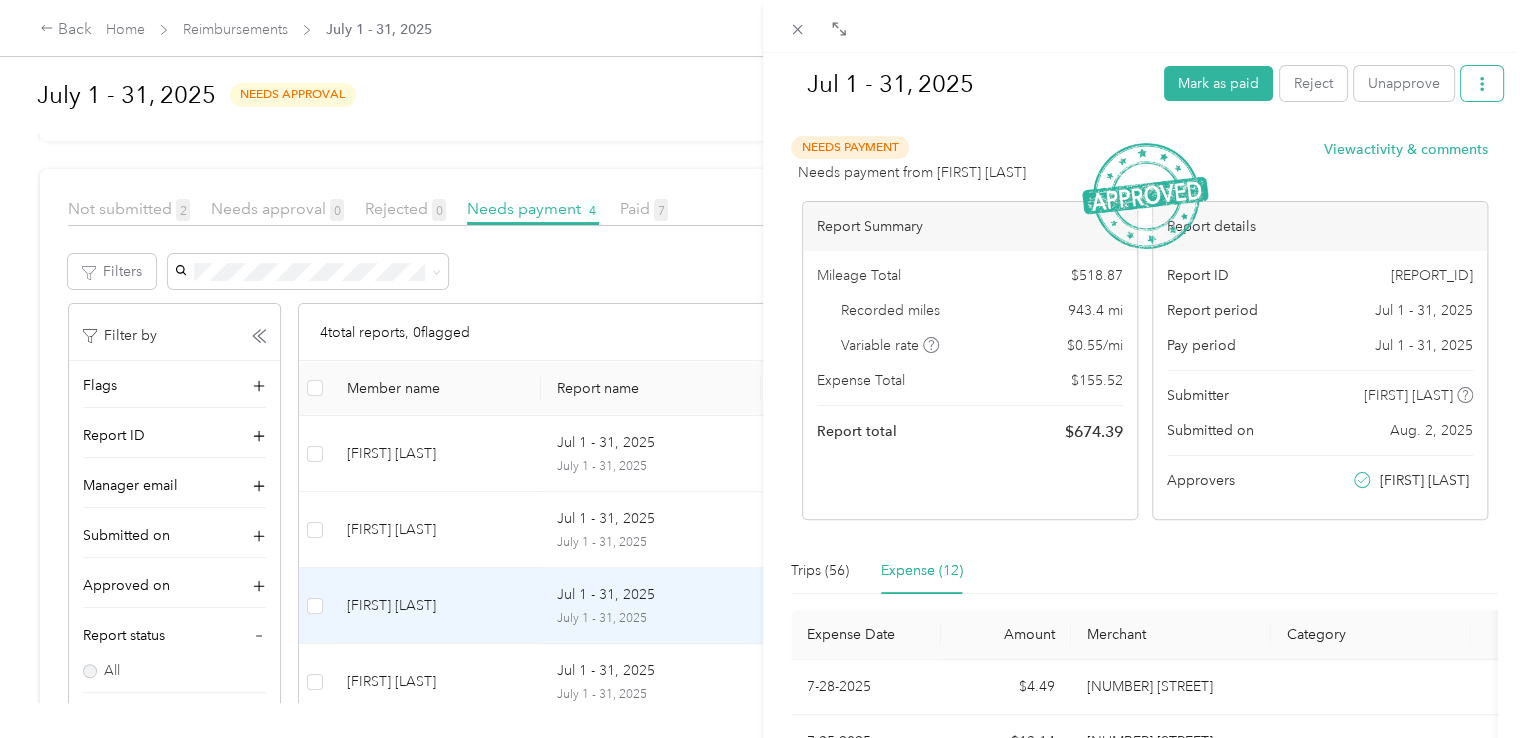 click 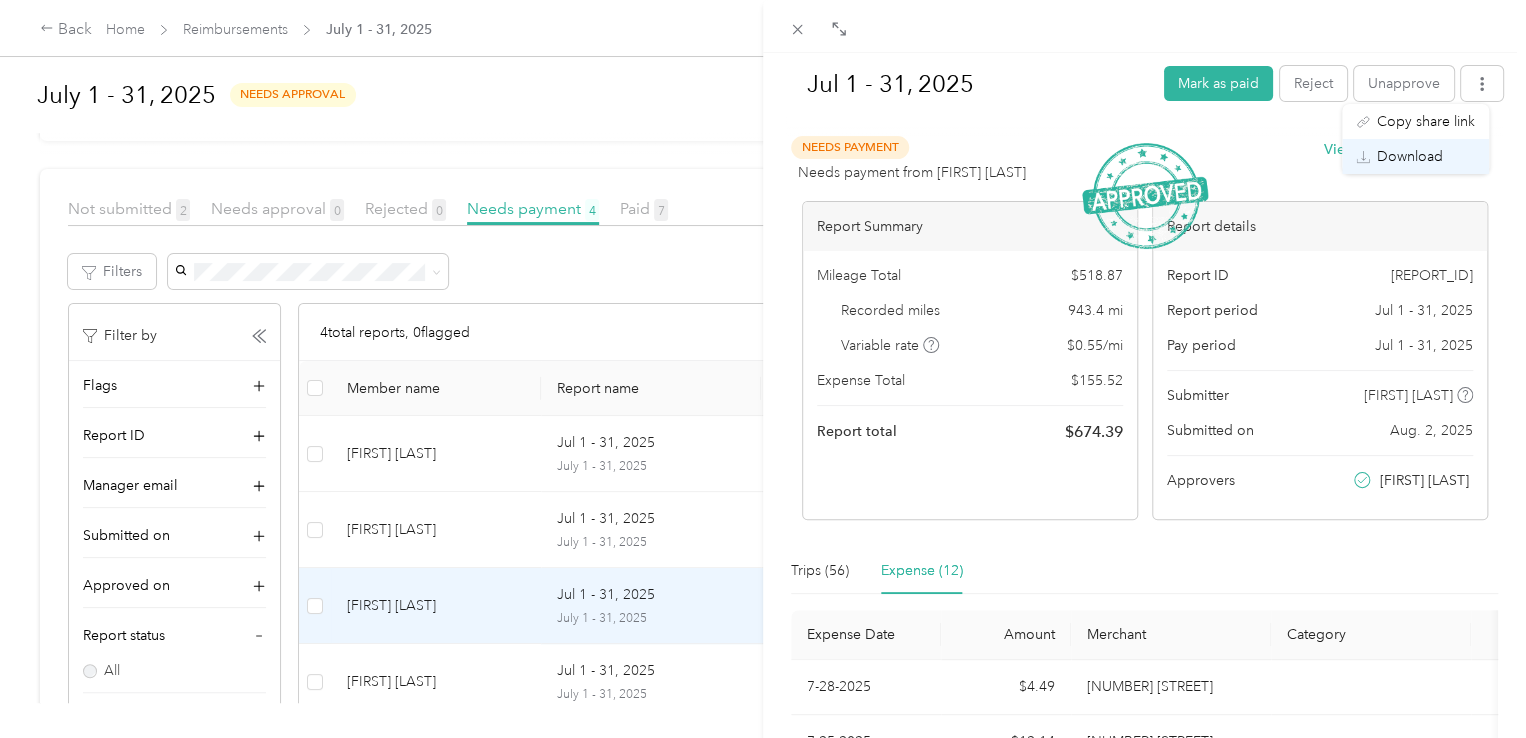 click on "Download" at bounding box center [1410, 156] 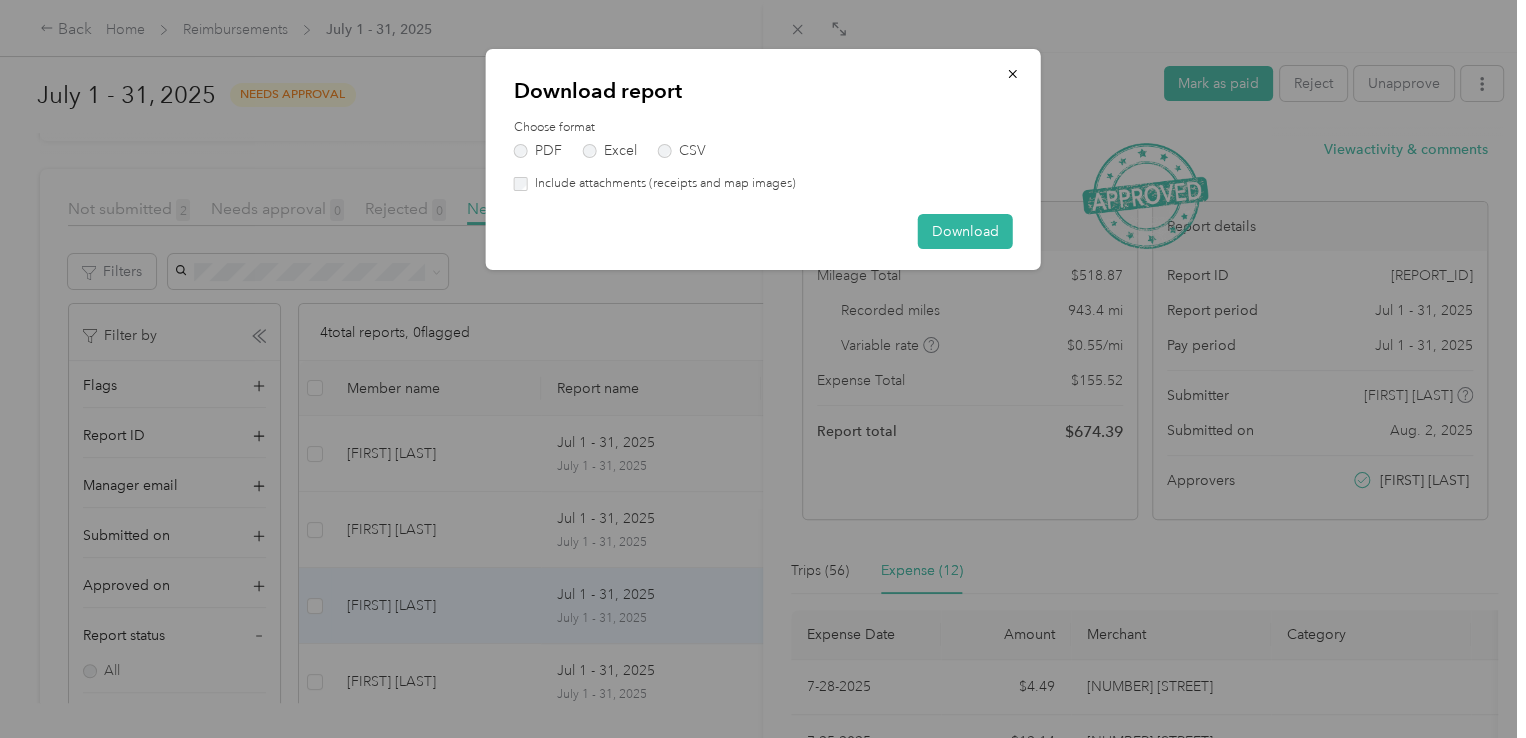 click on "Include attachments (receipts and map images)" at bounding box center [662, 184] 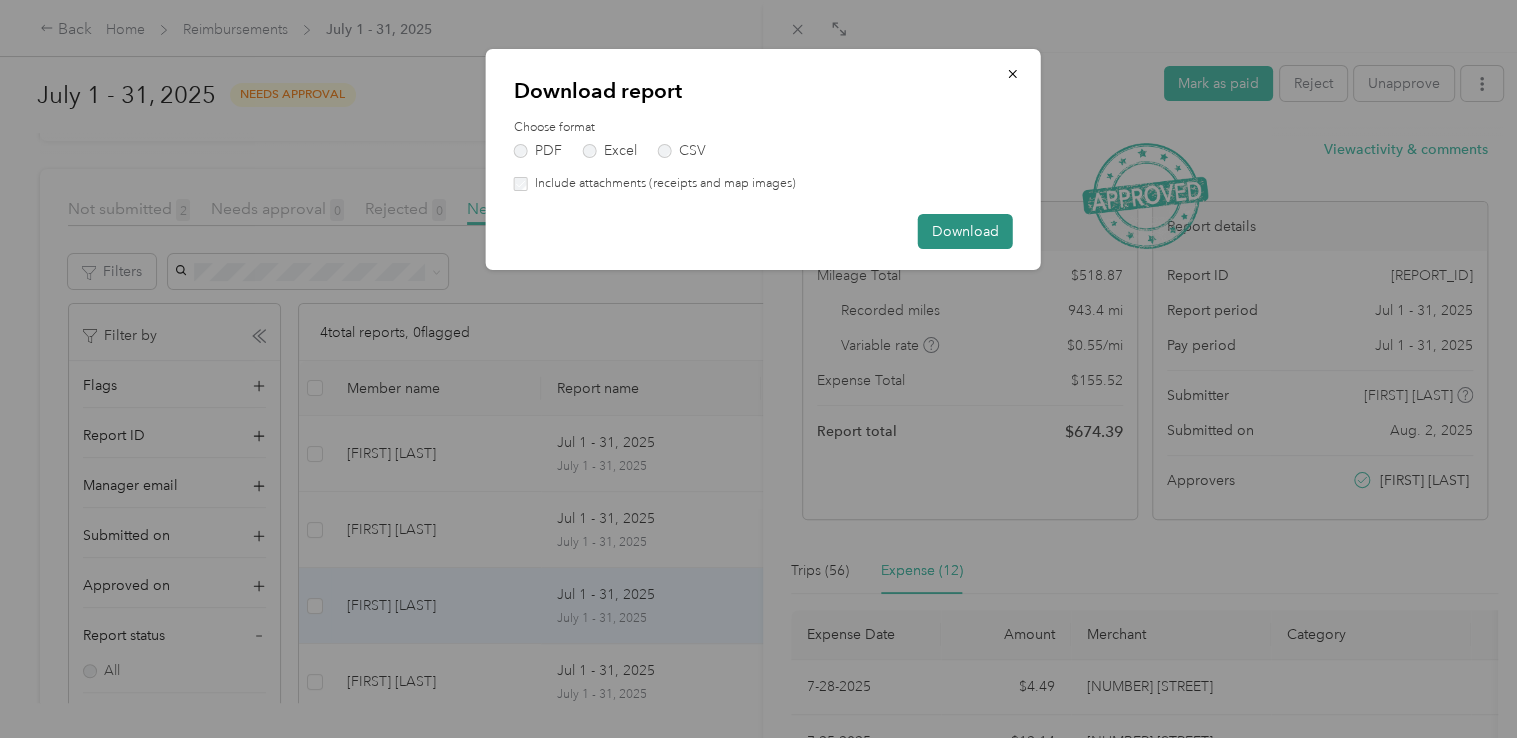 click on "Download" at bounding box center (965, 231) 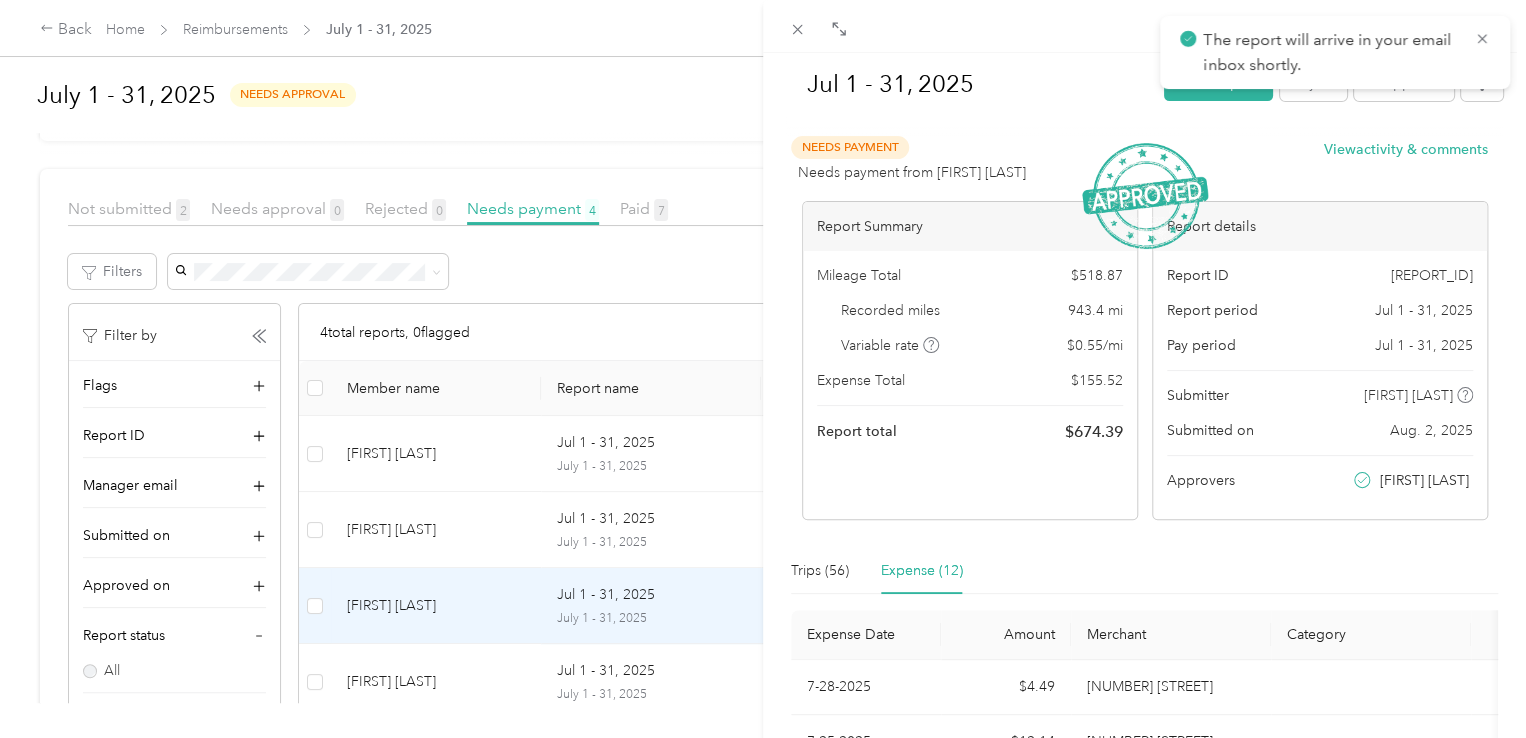 click on "Jul 1 - 31, 2025 Mark as paid Reject Unapprove Needs Payment Needs payment from [FIRST] [LAST] View  activity & comments Report Summary Mileage Total $ 518.87 Recorded miles 943.4   mi Variable rate   $ 0.55 / mi Expense Total $ 155.52 Report total $ 674.39 Report details Report ID 133E4537C-0024 Report period Jul 1 - 31, 2025 Pay period Jul 1 - 31, 2025 Submitter [FIRST] [LAST] Submitted on Aug. 2, 2025 Approvers [FIRST] [LAST] Trips (56) Expense (12) Expense Date Amount Merchant Category Photo Notes Tags               7-28-2025 $4.49 105 East Centennial Boulevard - 7-25-2025 $12.14 105 East Centennial Boulevard - 7-22-2025 $4.71 105 East Centennial Boulevard - 7-21-2025 $45.44 3718 Colony Park Drive - 7-21-2025 $4.69 105 East Centennial Boulevard - 7-20-2025 $3.92 521 South Main Street - 7-18-2025 $29.20 105 East Centennial Boulevard - 7-17-2025 $1.35 3901 Old Jacksonville Highway - 7-17-2025 $5.55 105 East Centennial Boulevard - 7-14-2025 $32.39 105 East Centennial Boulevard - 7-11-2025 $5.10 - $6.54" at bounding box center (763, 369) 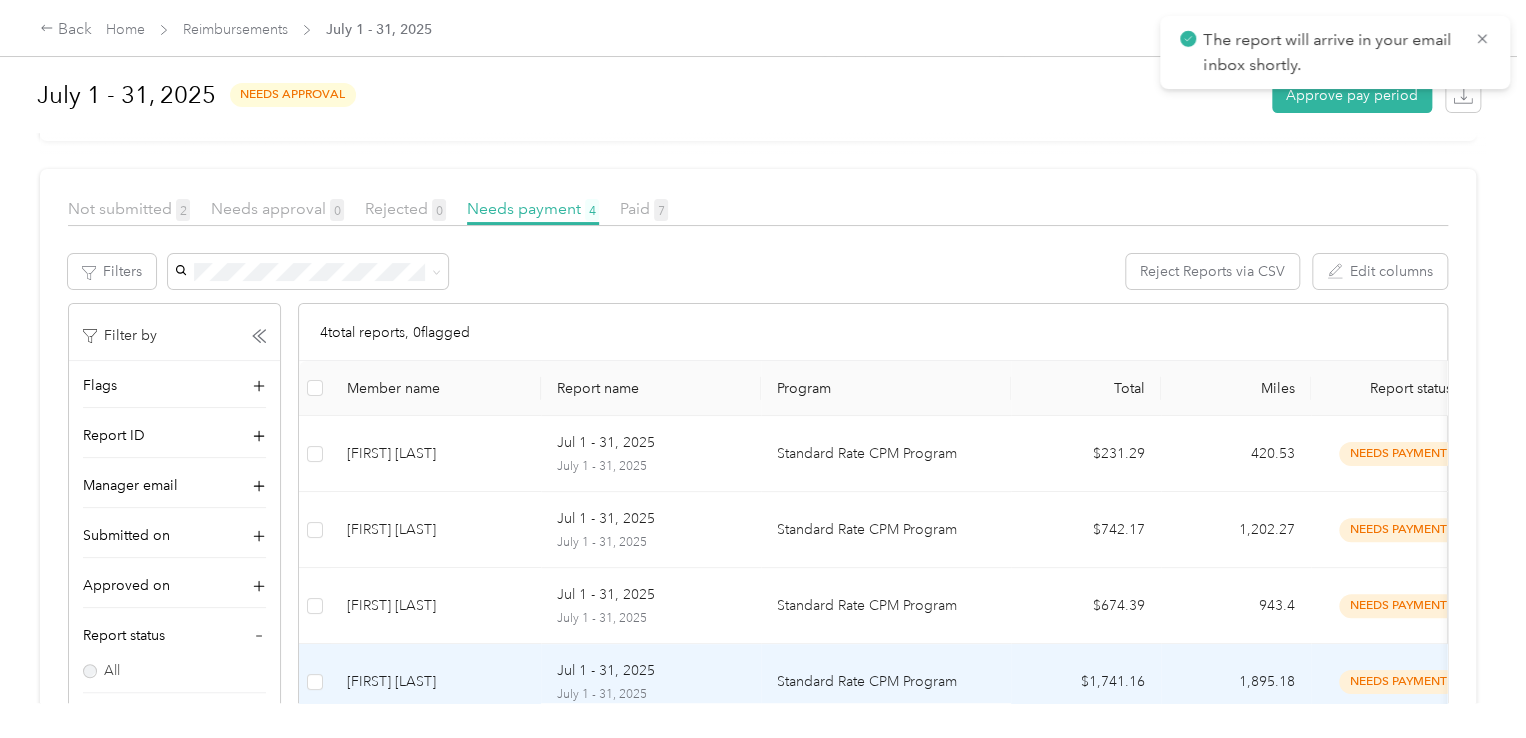 click on "[FIRST] [LAST]" at bounding box center (436, 682) 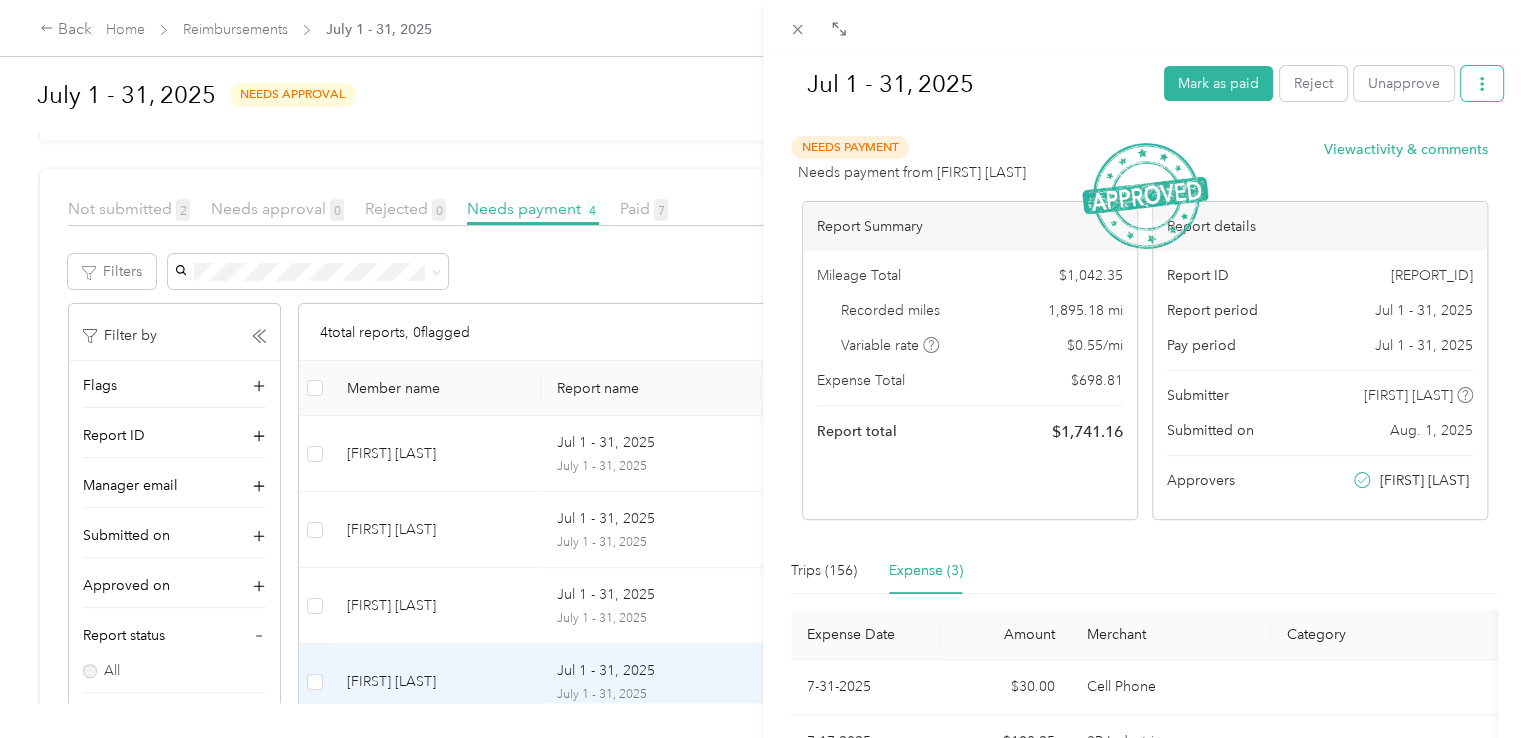 click at bounding box center [1482, 83] 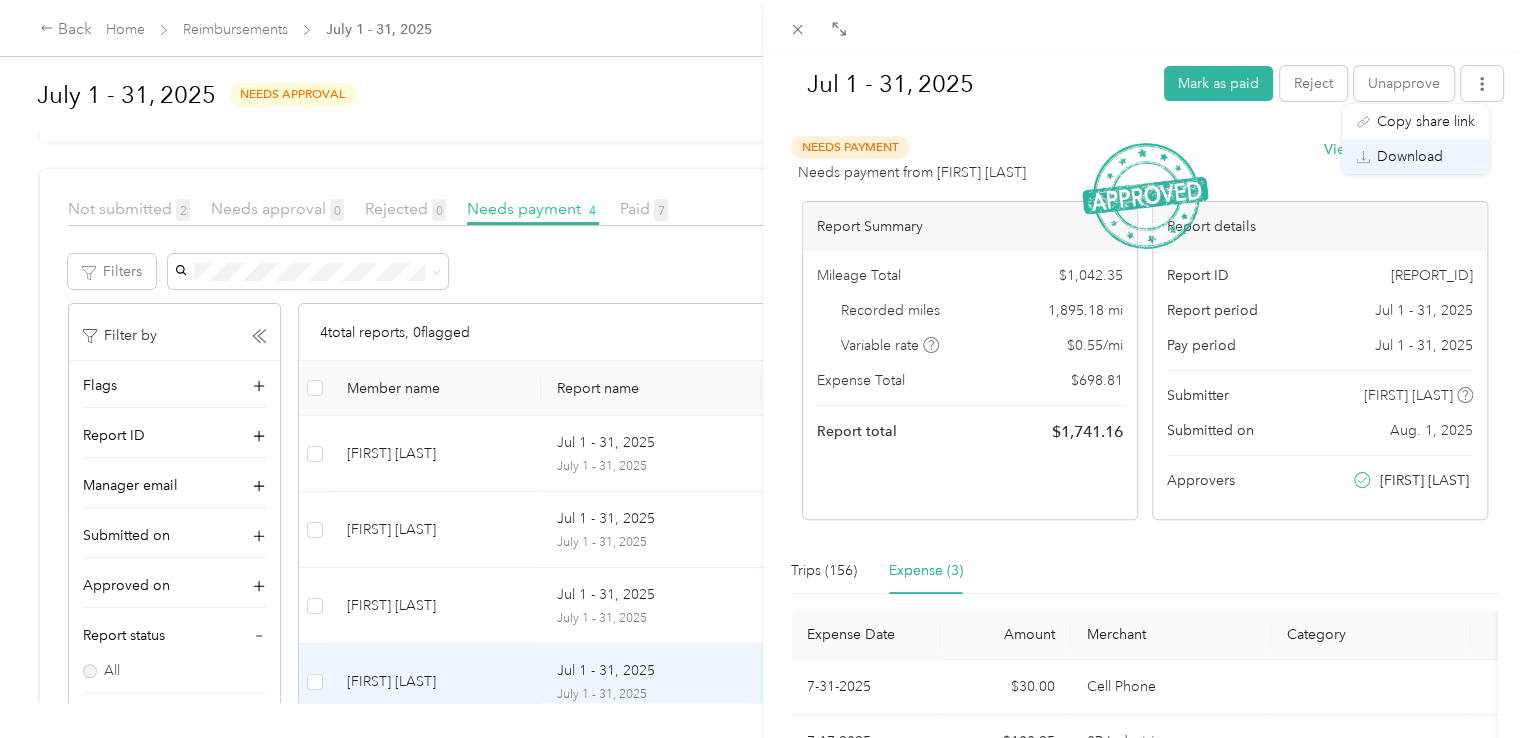 click on "Download" at bounding box center [1410, 156] 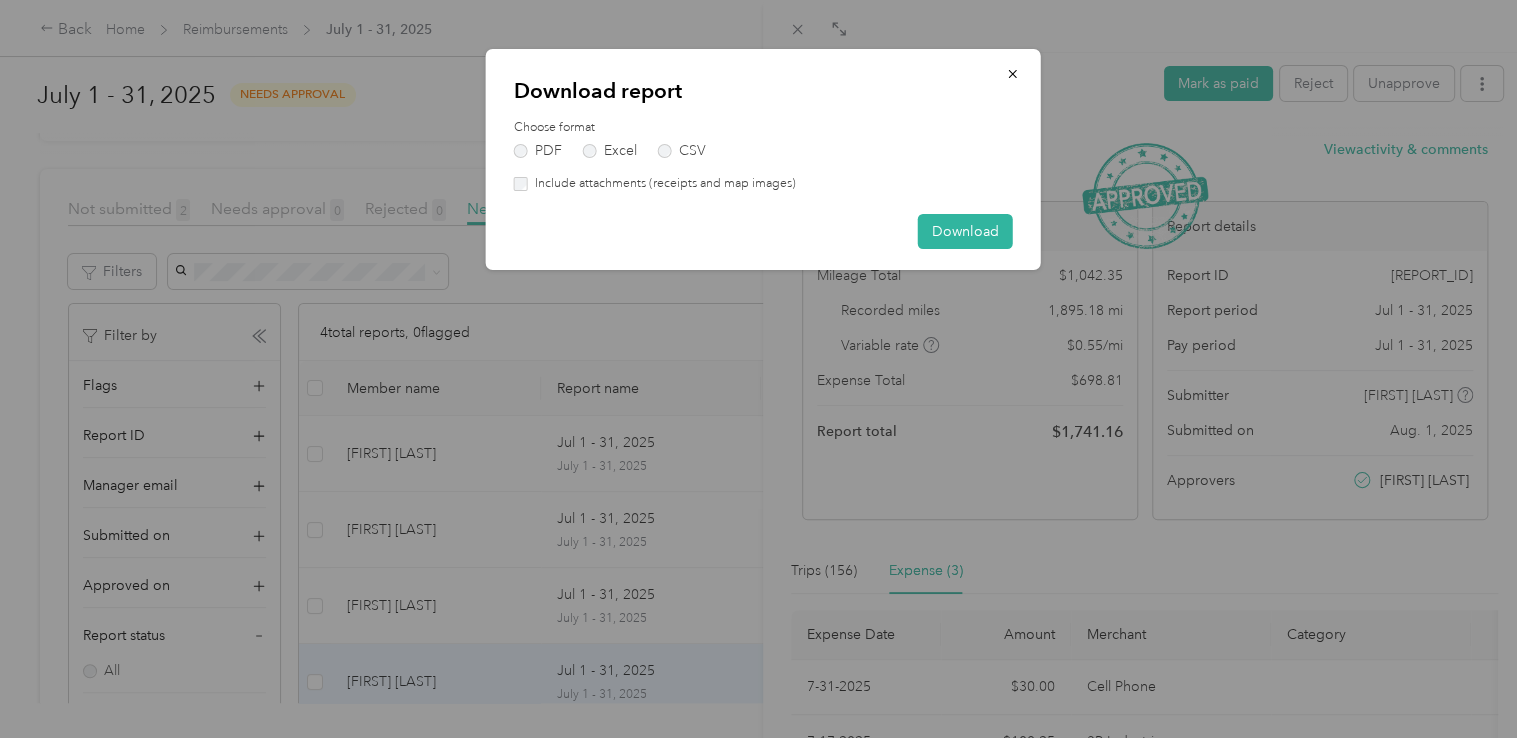 click on "Choose format   PDF Excel CSV Include attachments (receipts and map images)" at bounding box center (763, 156) 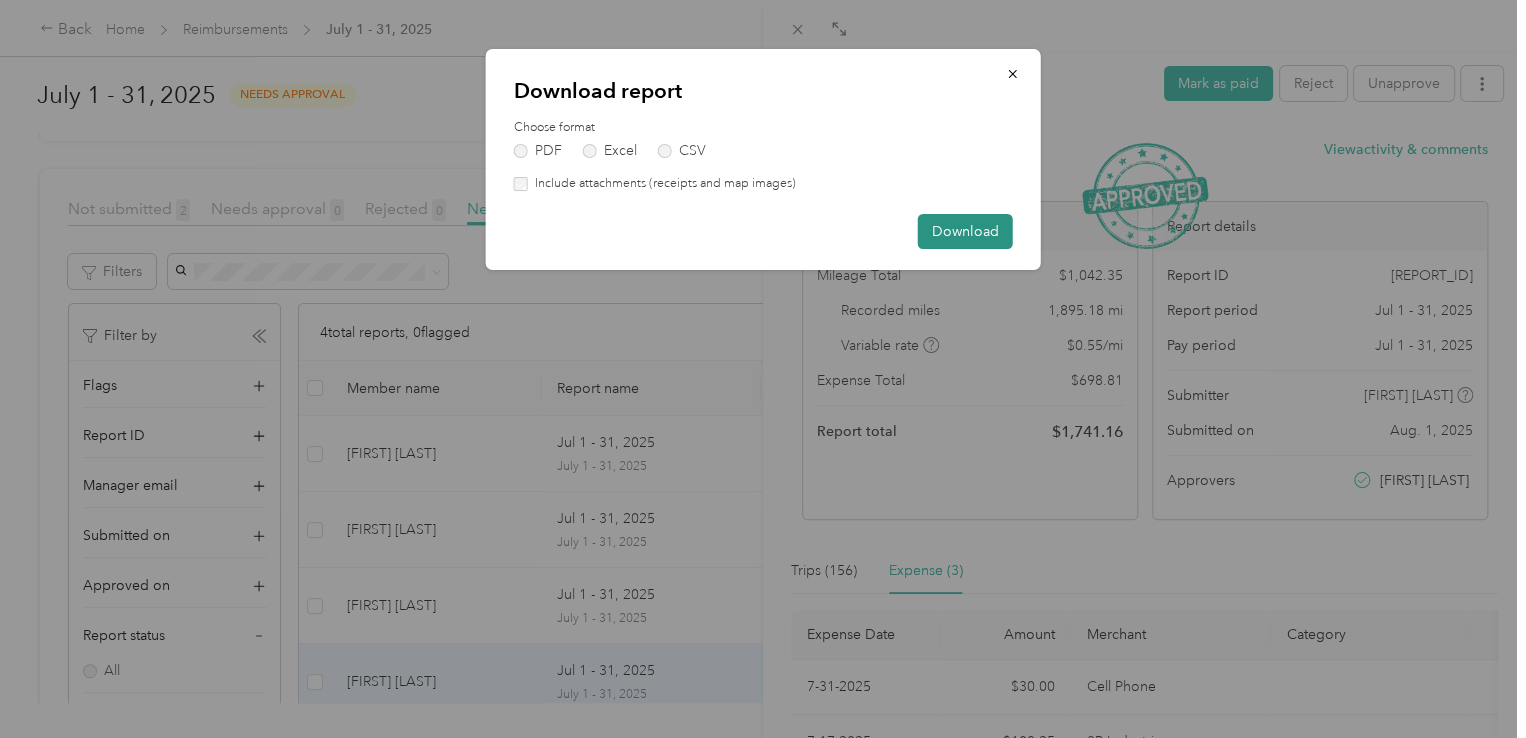 click on "Download" at bounding box center [965, 231] 